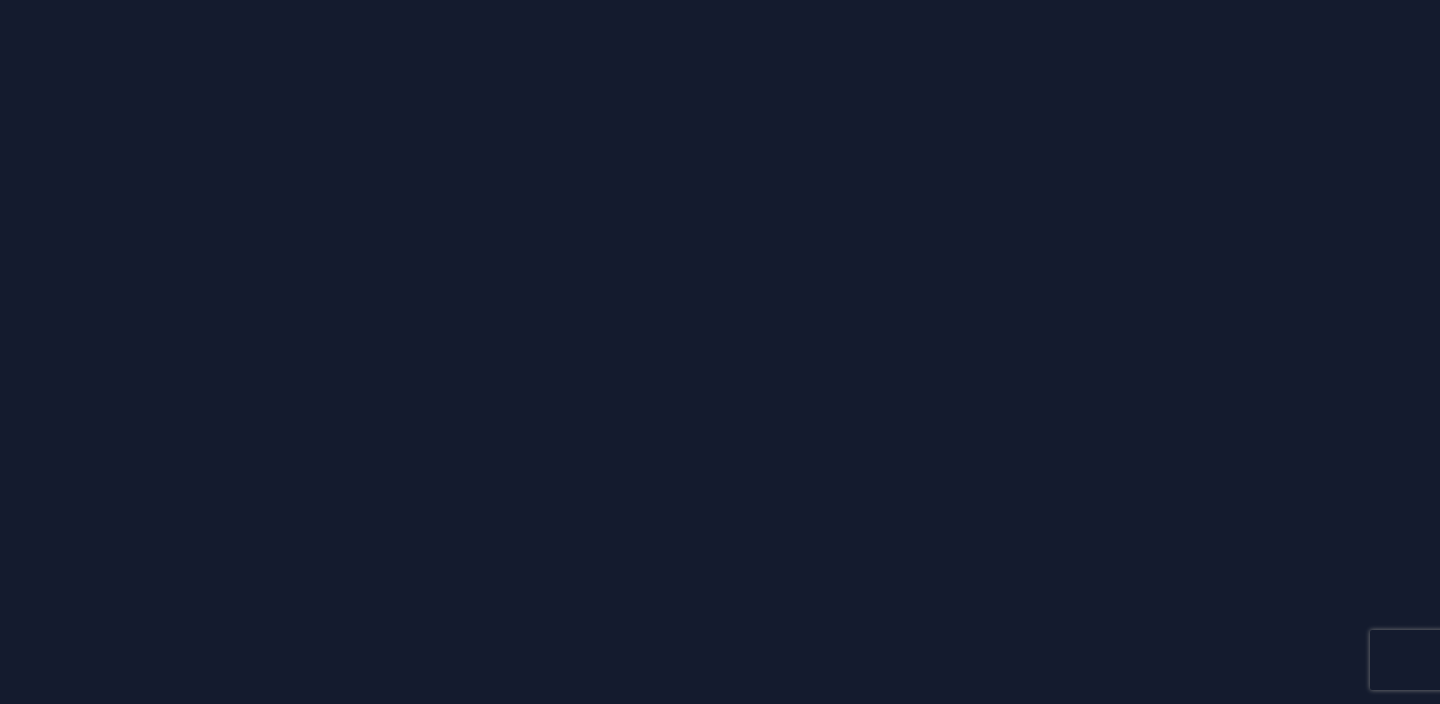 scroll, scrollTop: 0, scrollLeft: 0, axis: both 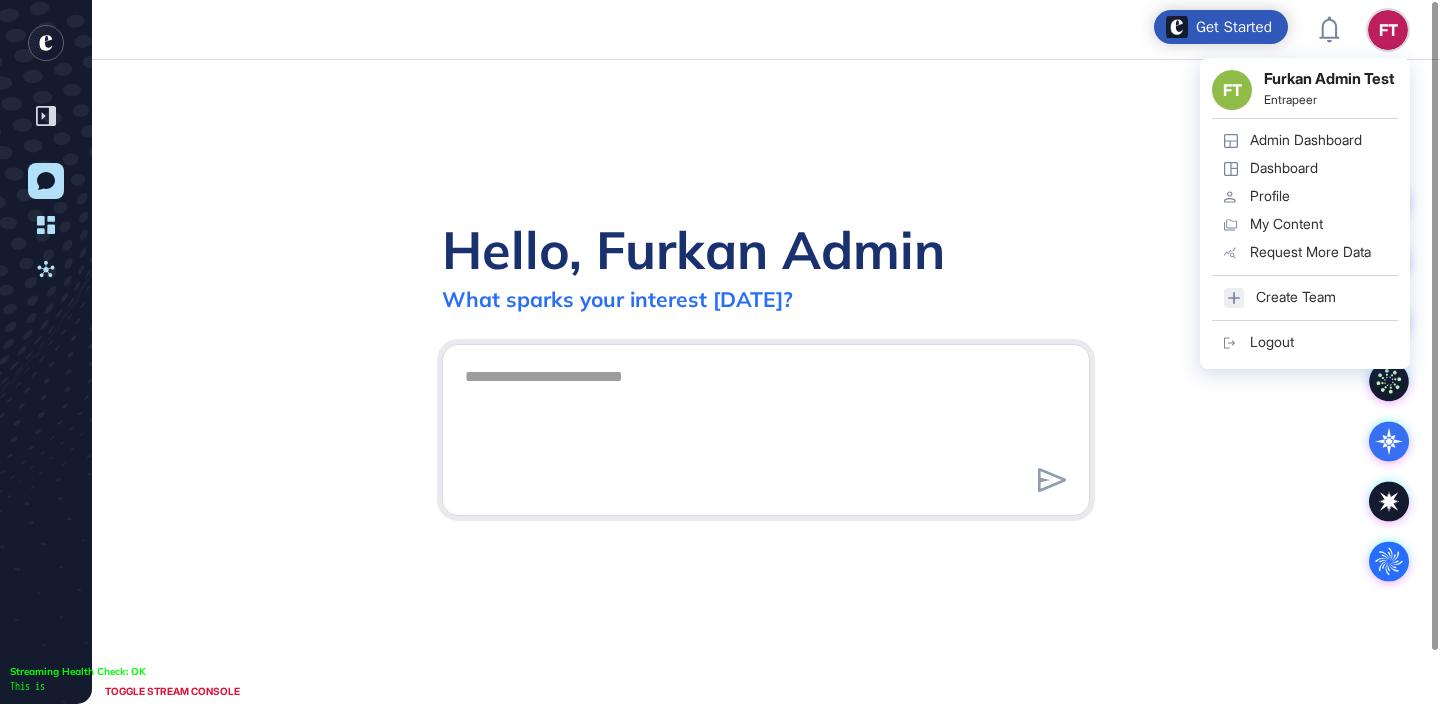 click on "Admin Dashboard" at bounding box center (1306, 140) 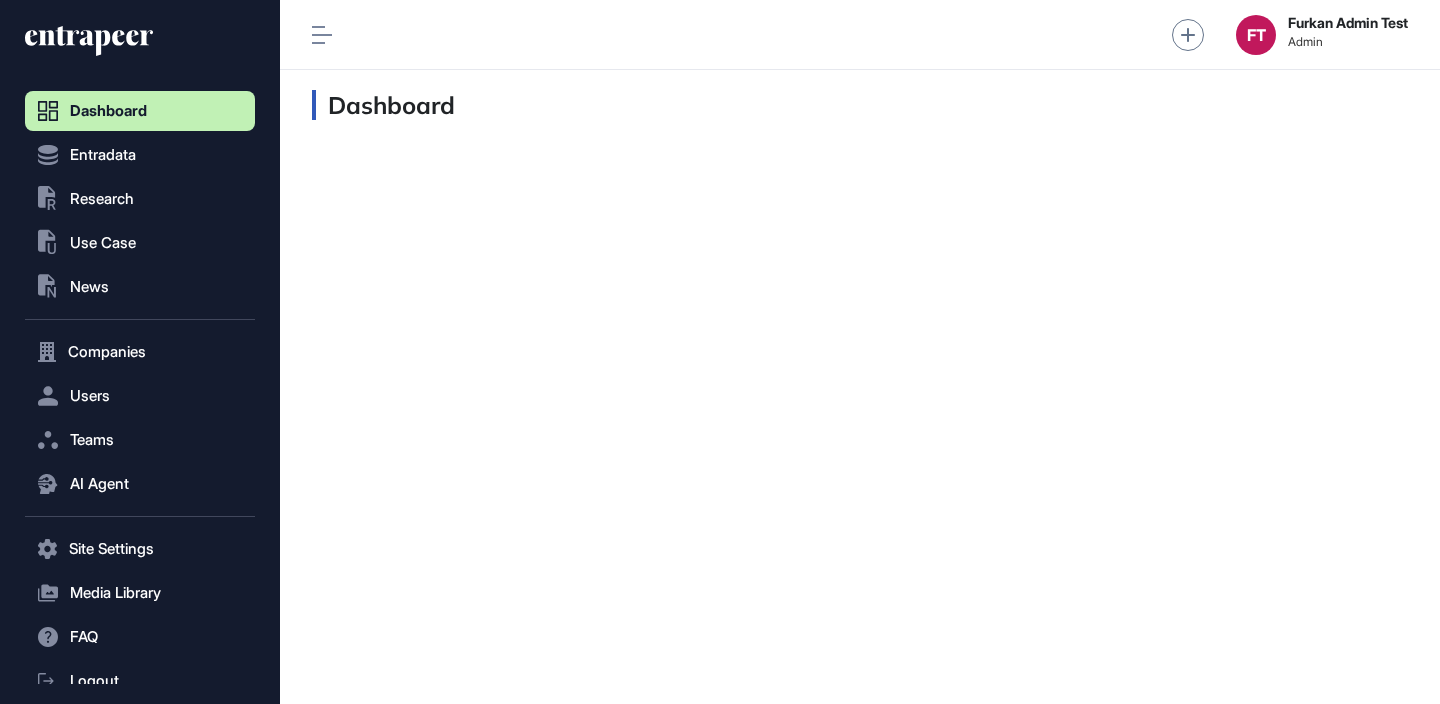 scroll, scrollTop: 664, scrollLeft: 230, axis: both 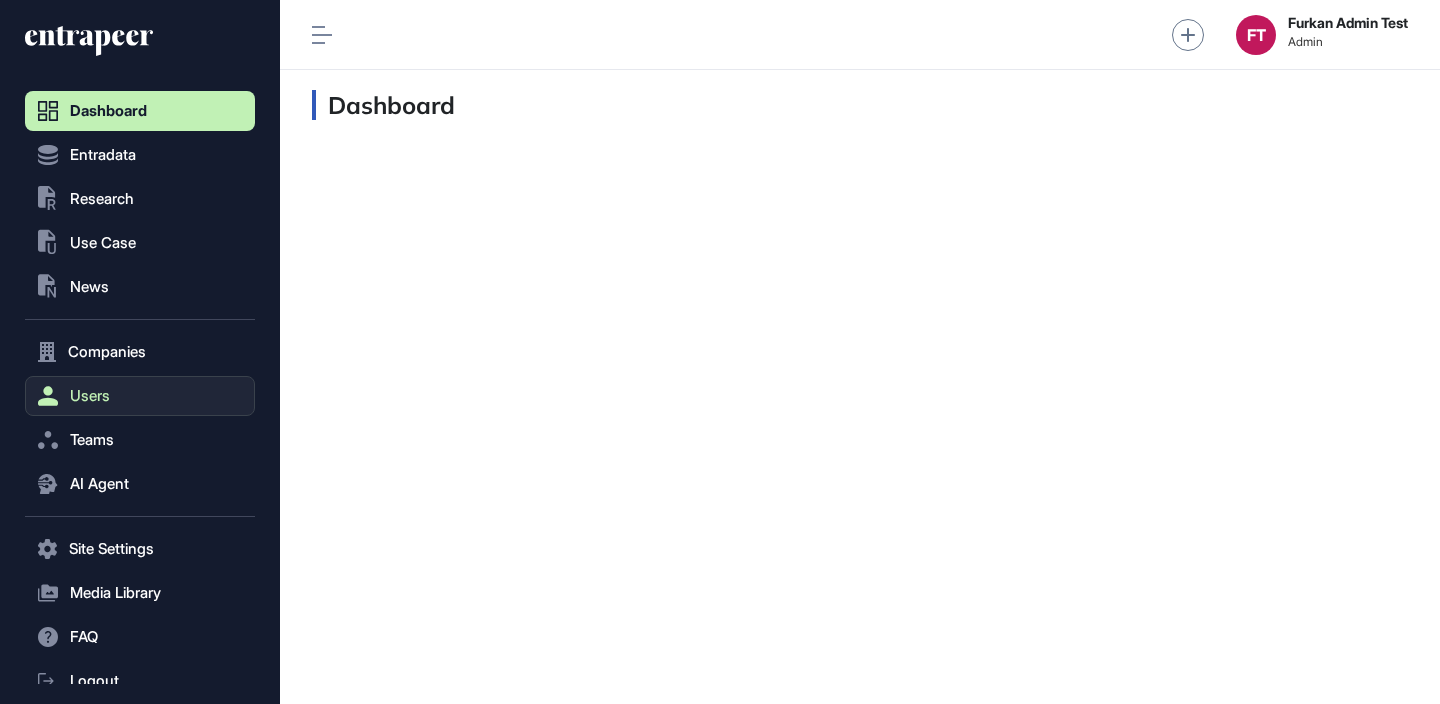 click on "Users" 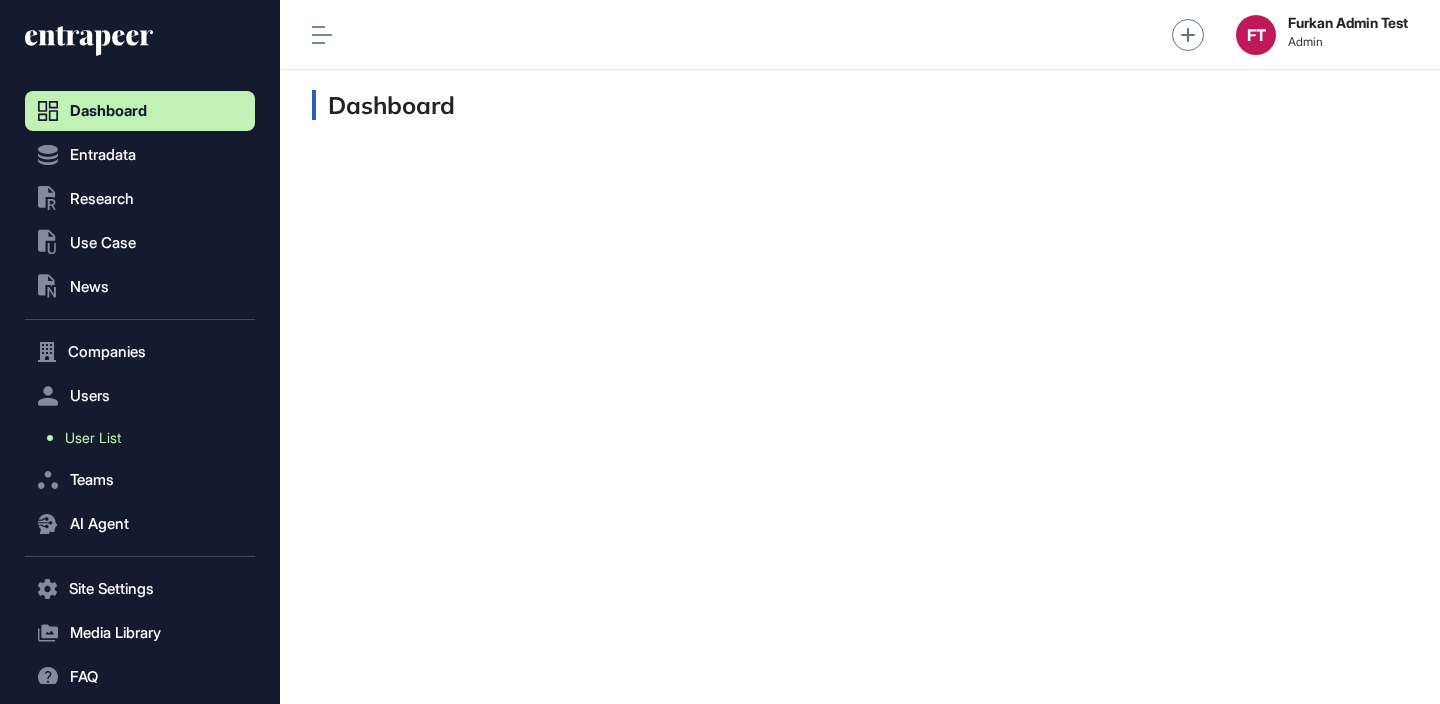 click on "User List" at bounding box center [145, 438] 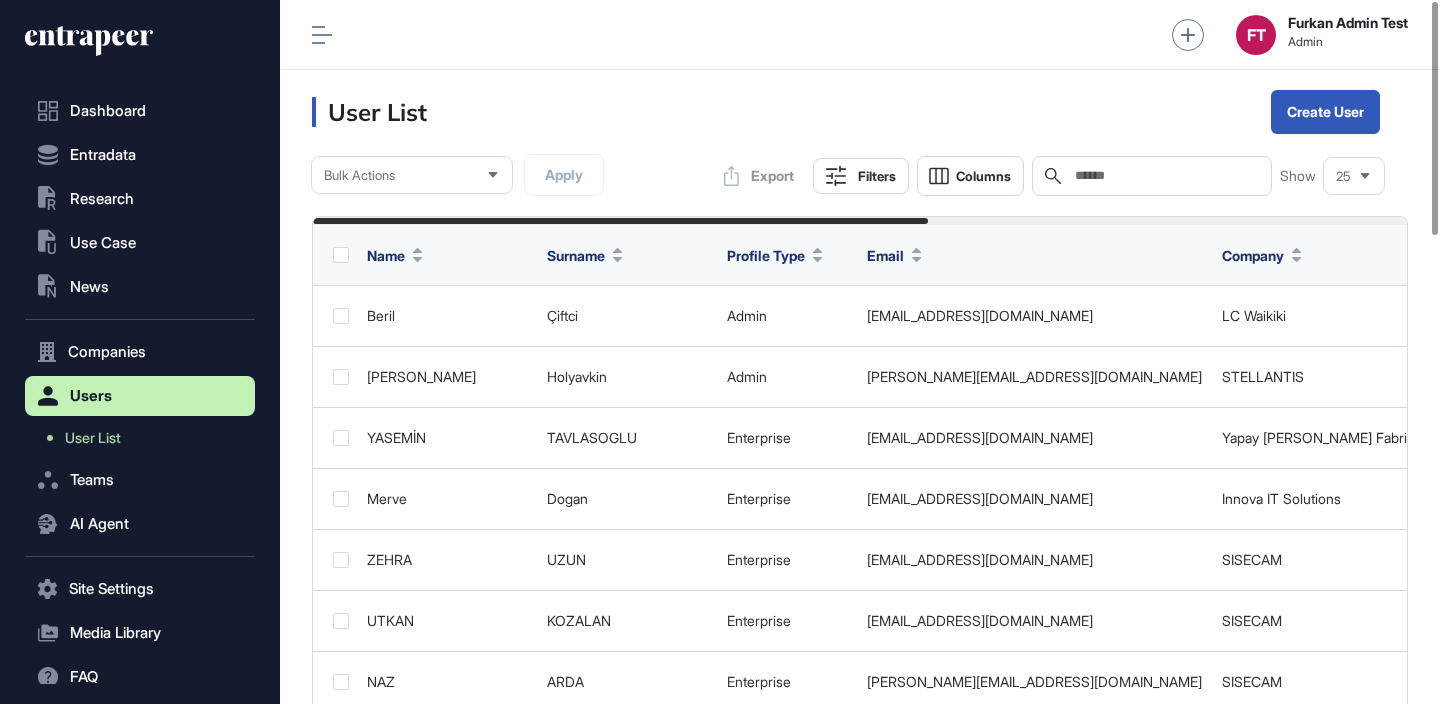 click on "Bulk Actions" at bounding box center [412, 175] 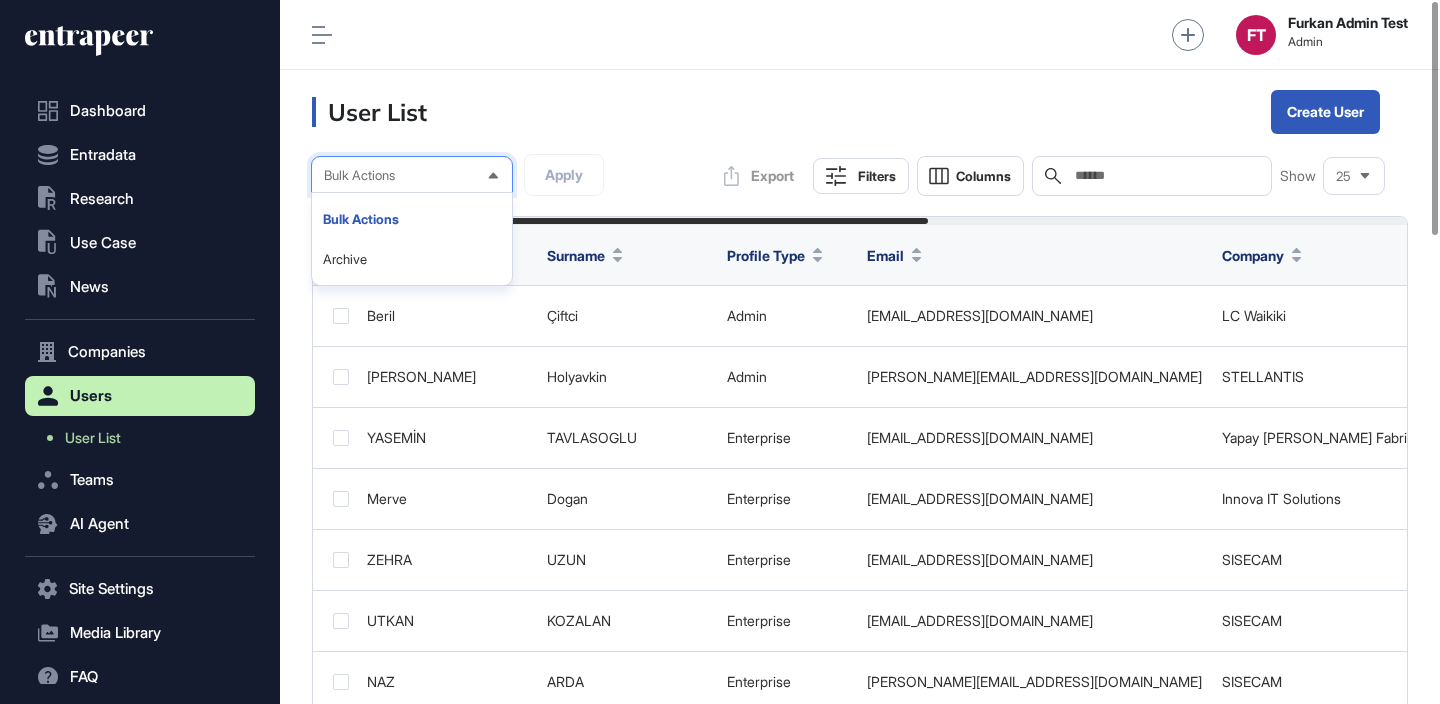 click at bounding box center (1166, 176) 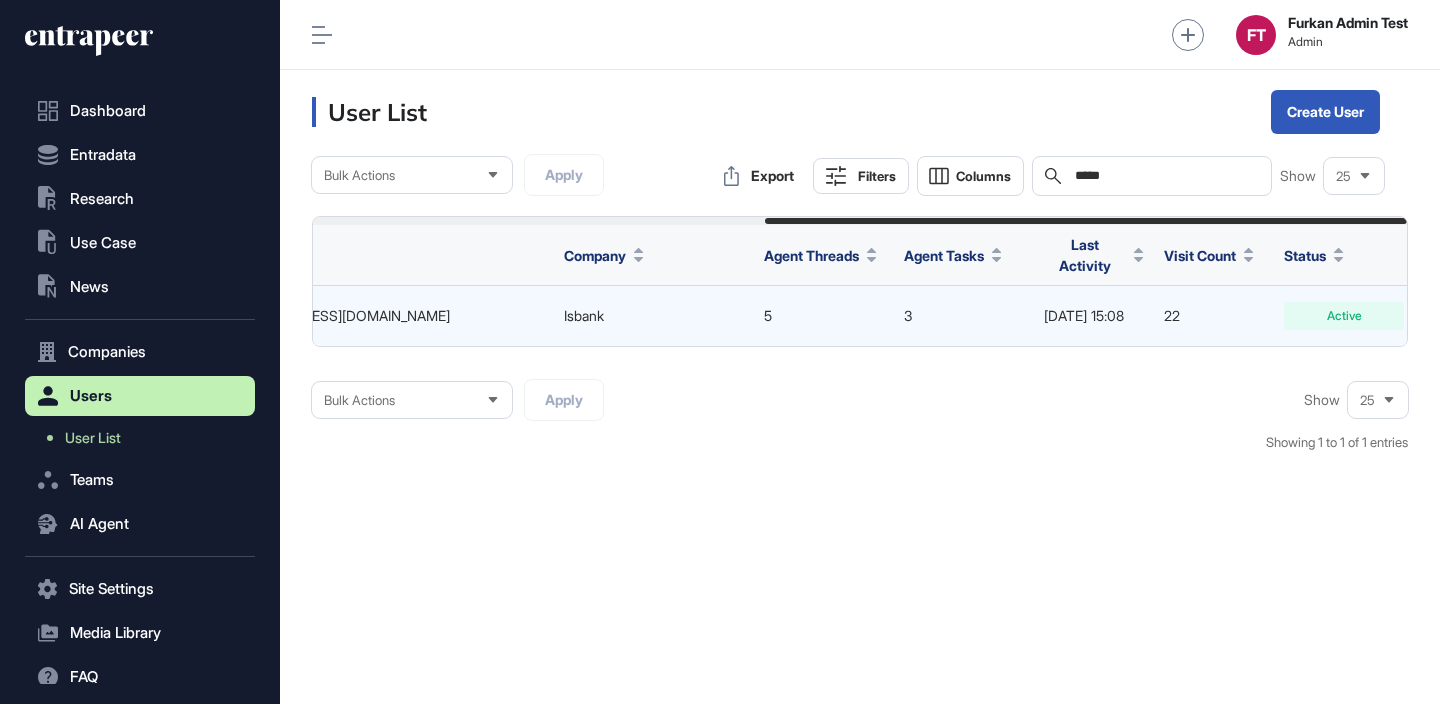 scroll, scrollTop: 0, scrollLeft: 770, axis: horizontal 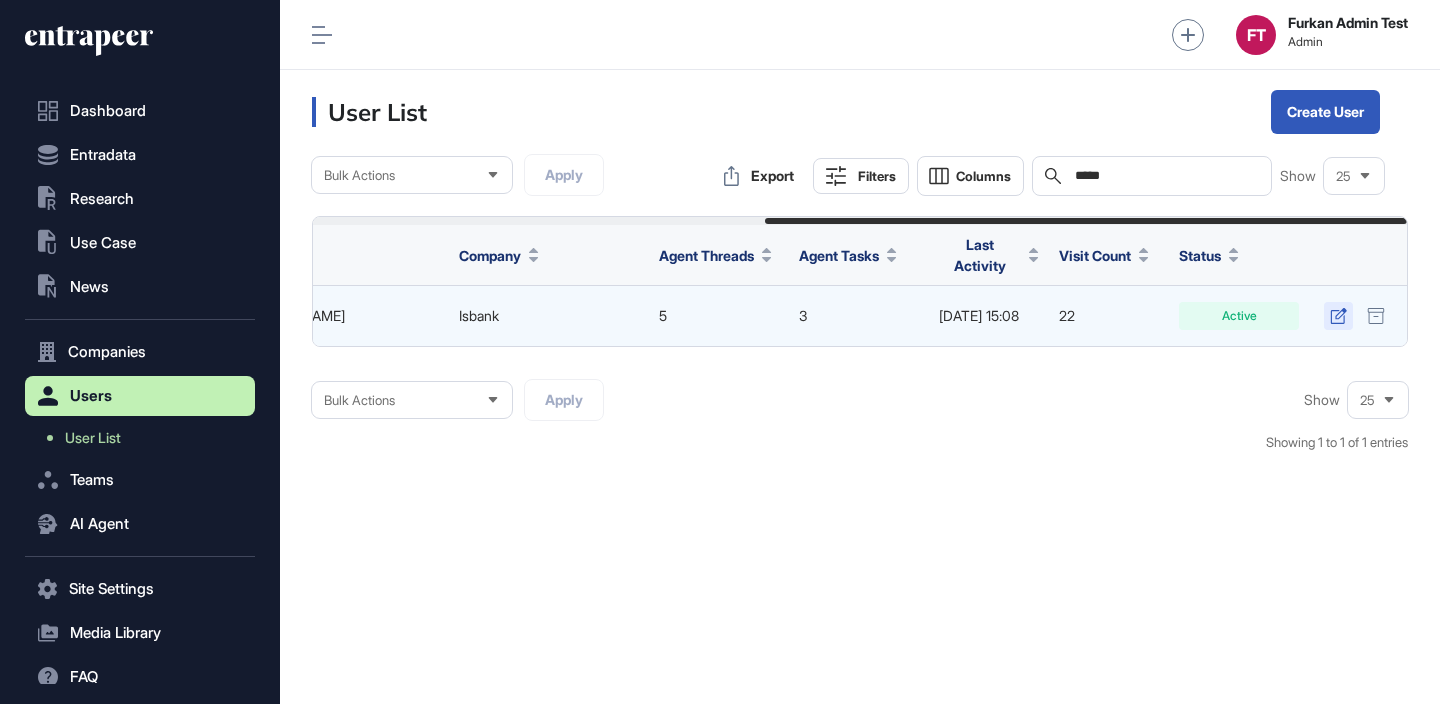 type on "*****" 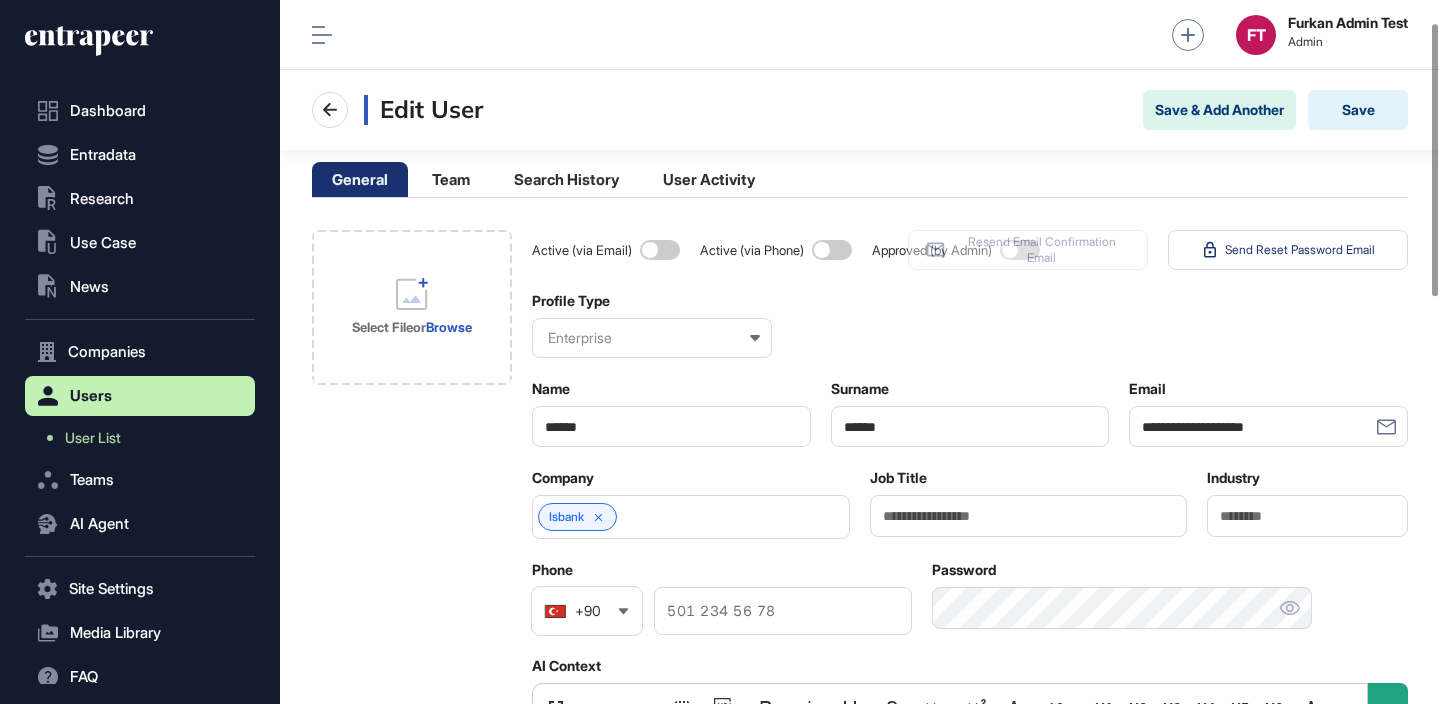scroll, scrollTop: 127, scrollLeft: 0, axis: vertical 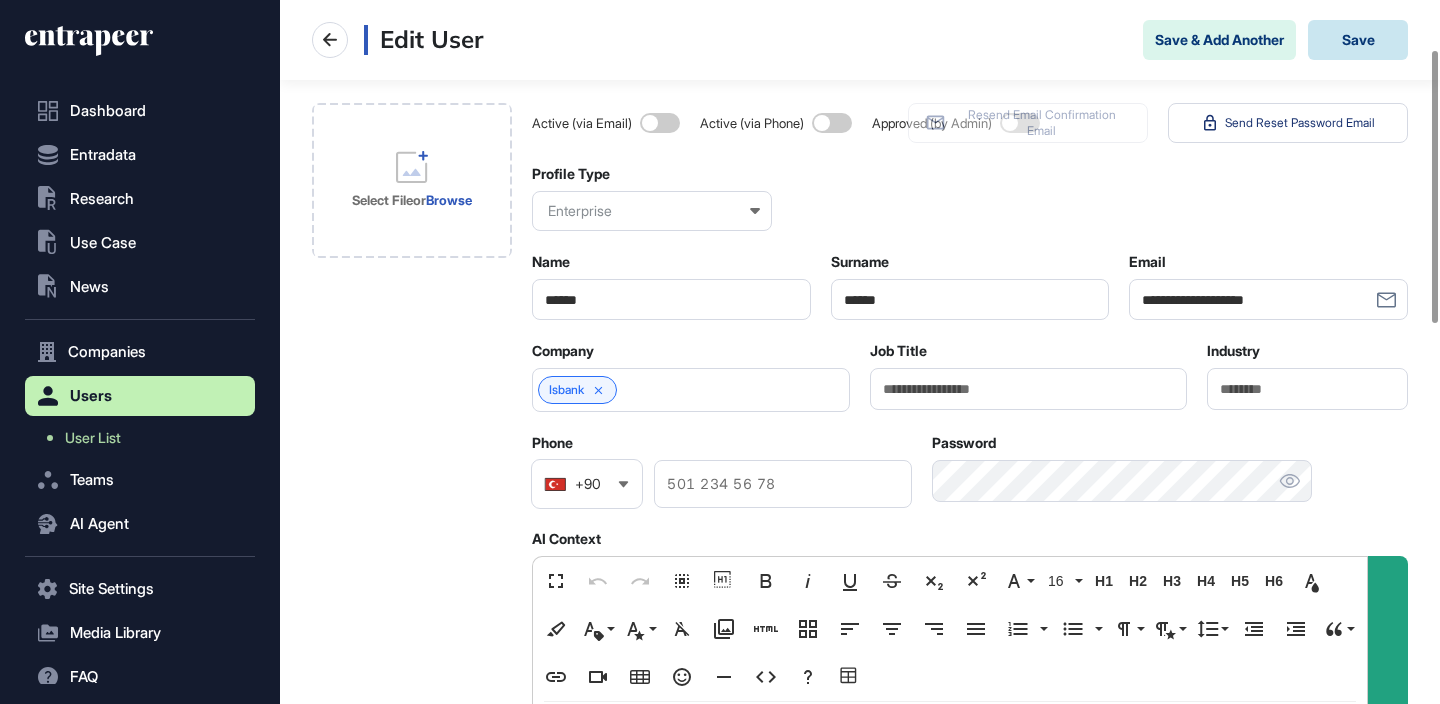 click on "Save" at bounding box center [1358, 40] 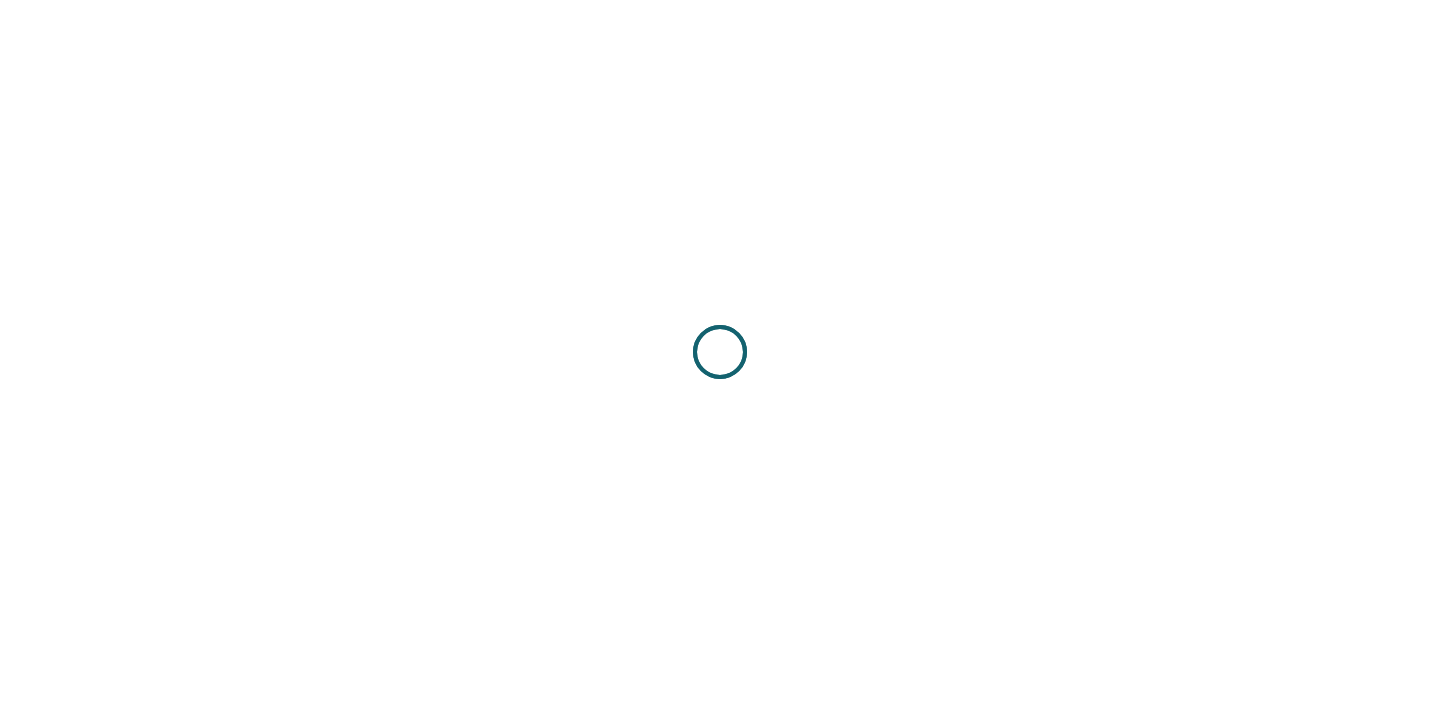 scroll, scrollTop: 0, scrollLeft: 0, axis: both 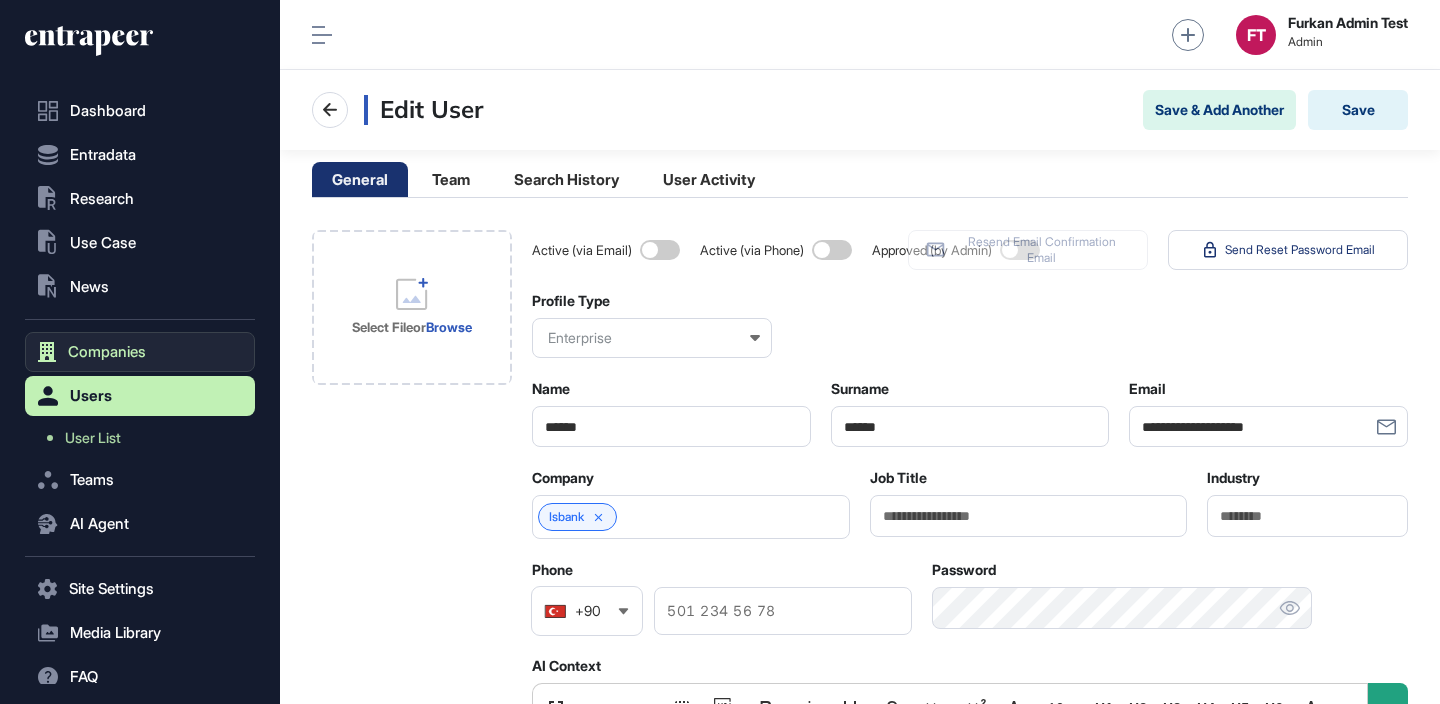 click on "Companies" 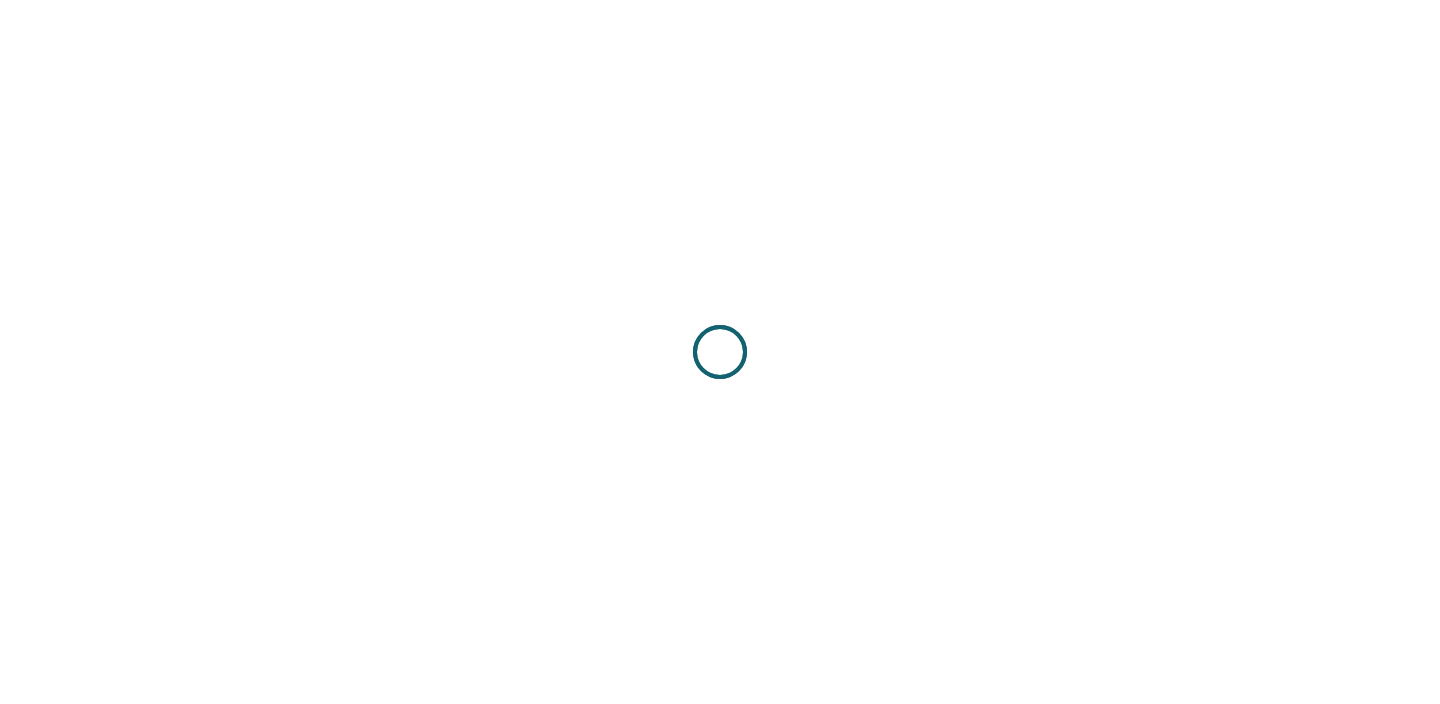 scroll, scrollTop: 0, scrollLeft: 0, axis: both 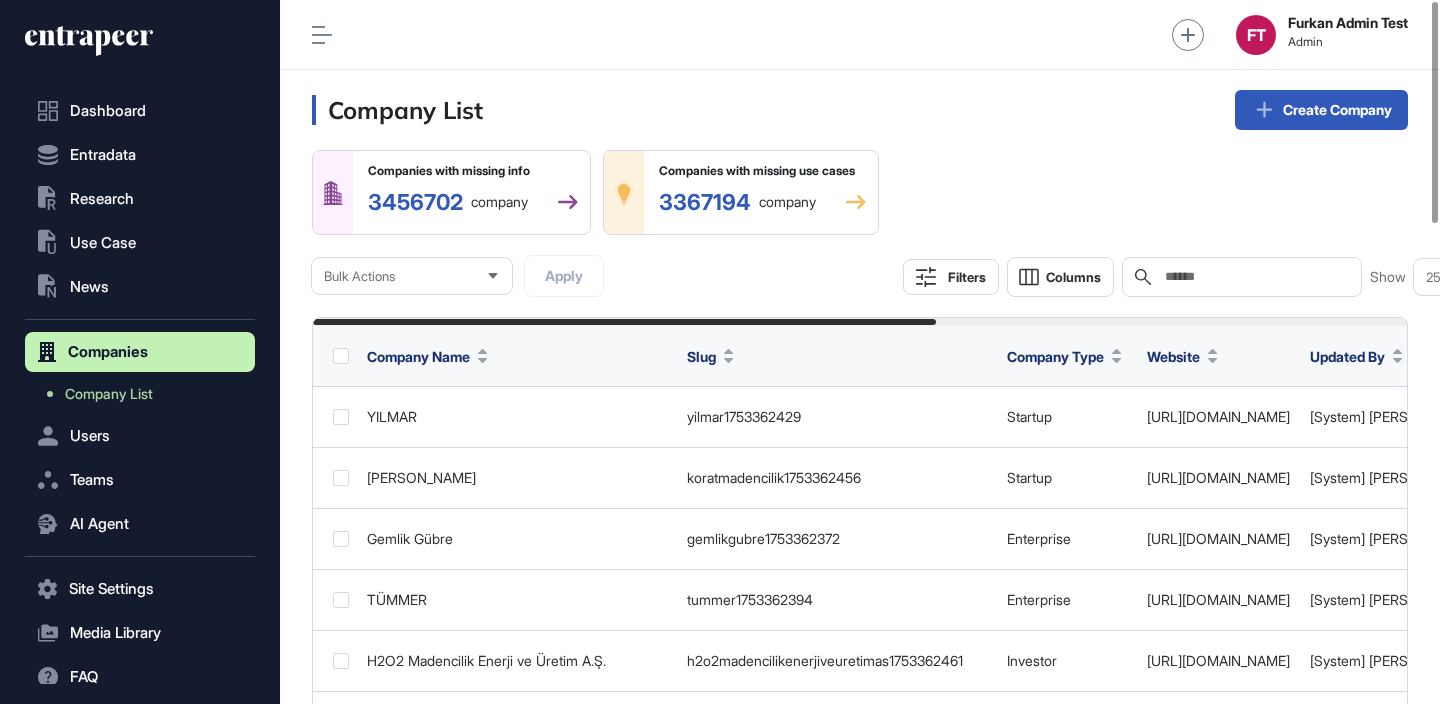 click on "Search" 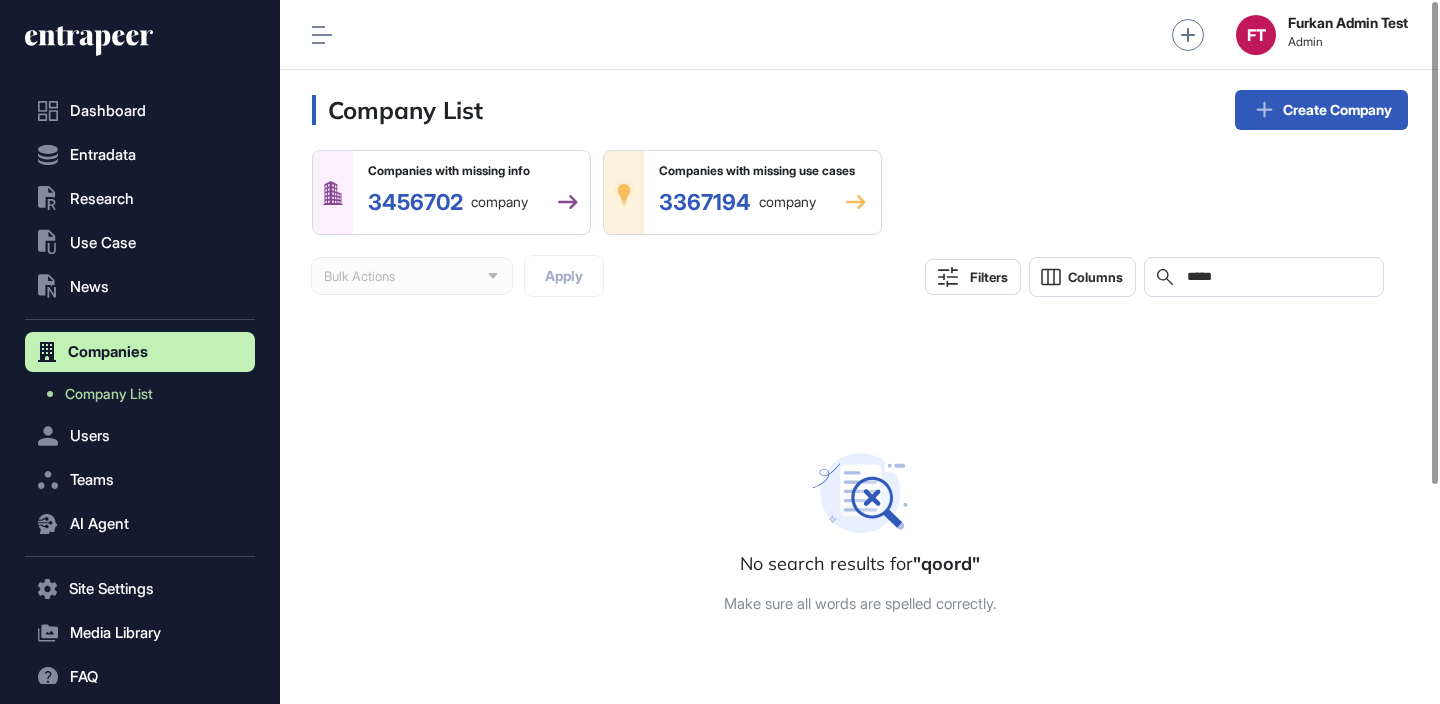 paste on "**********" 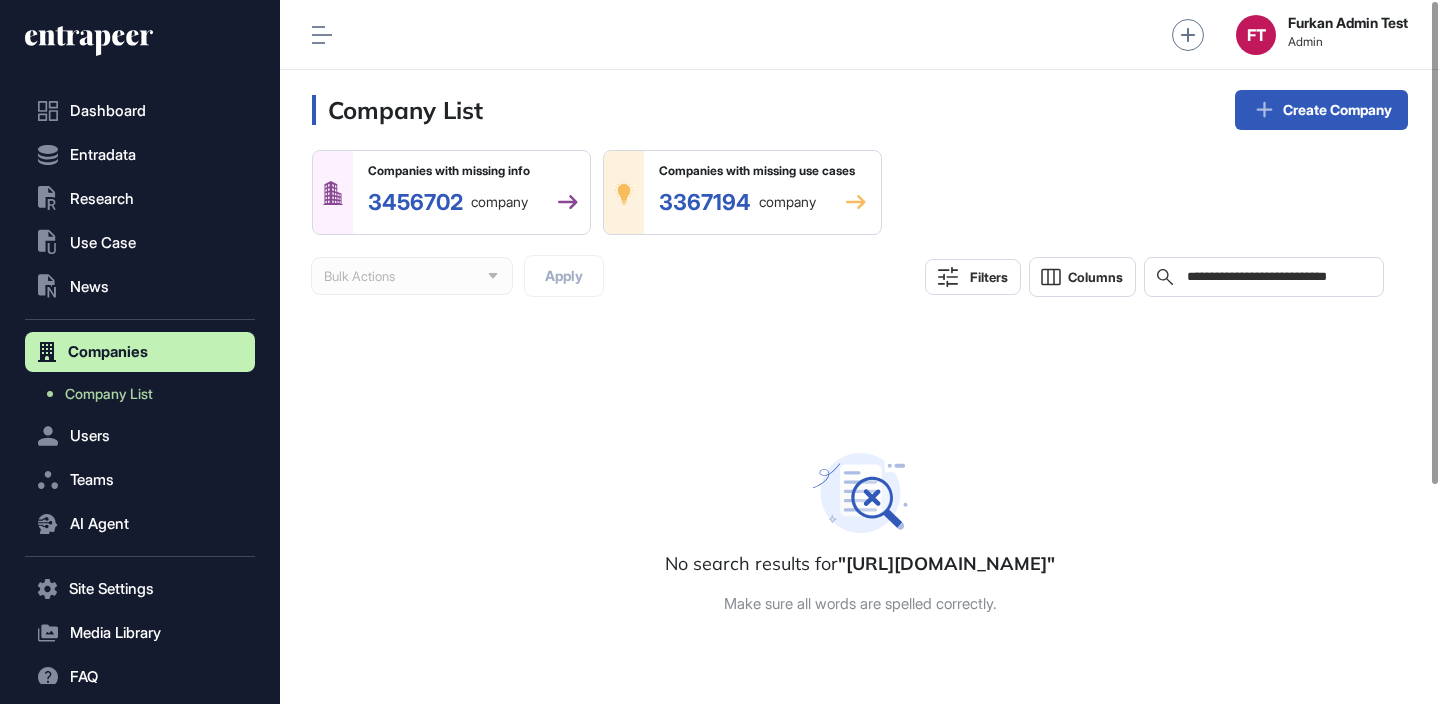 click on "**********" 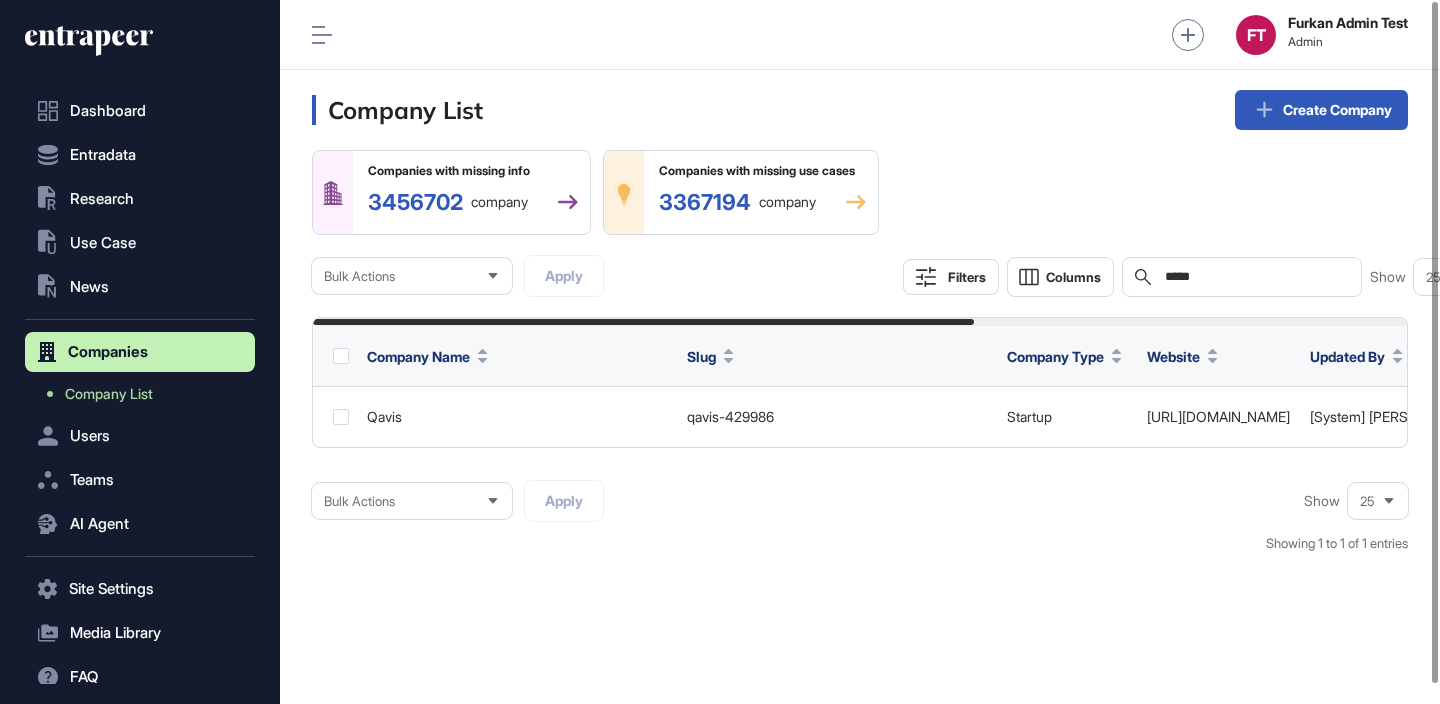 type on "*****" 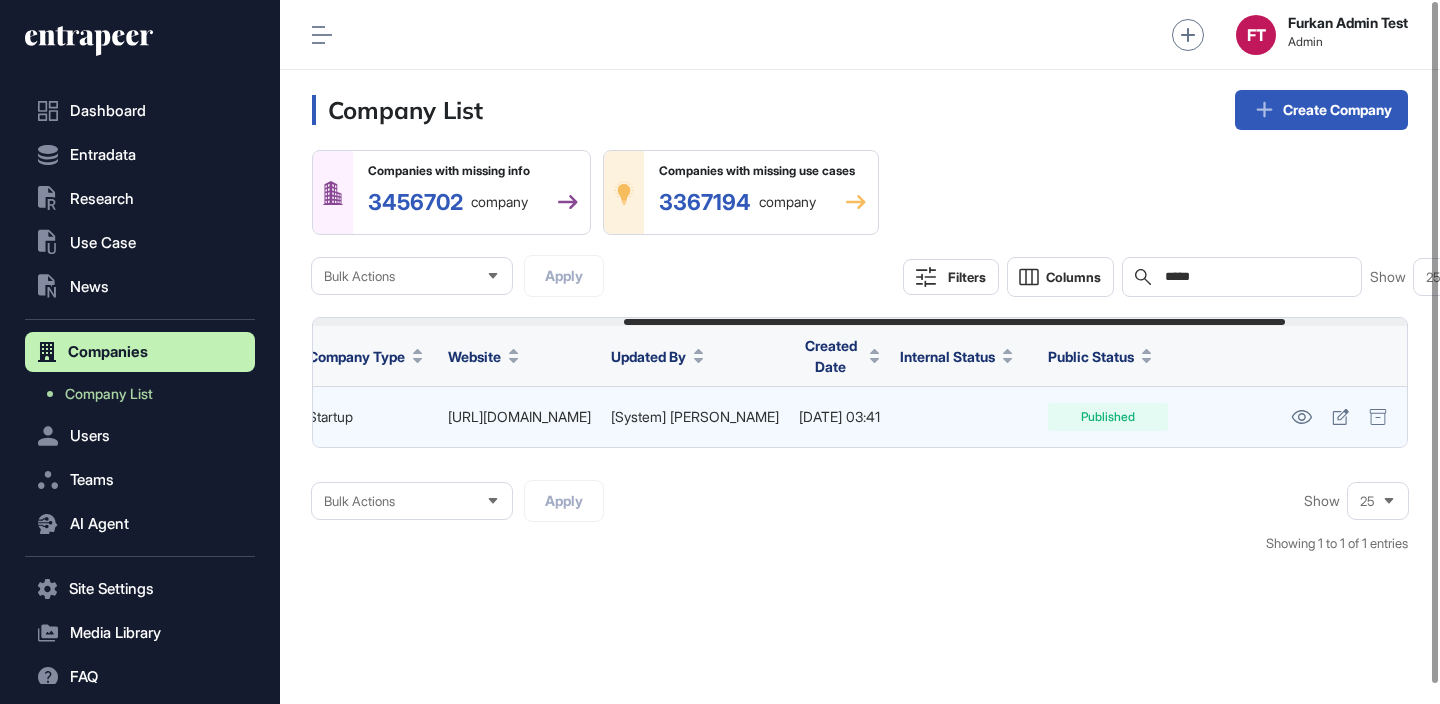 scroll, scrollTop: 0, scrollLeft: 0, axis: both 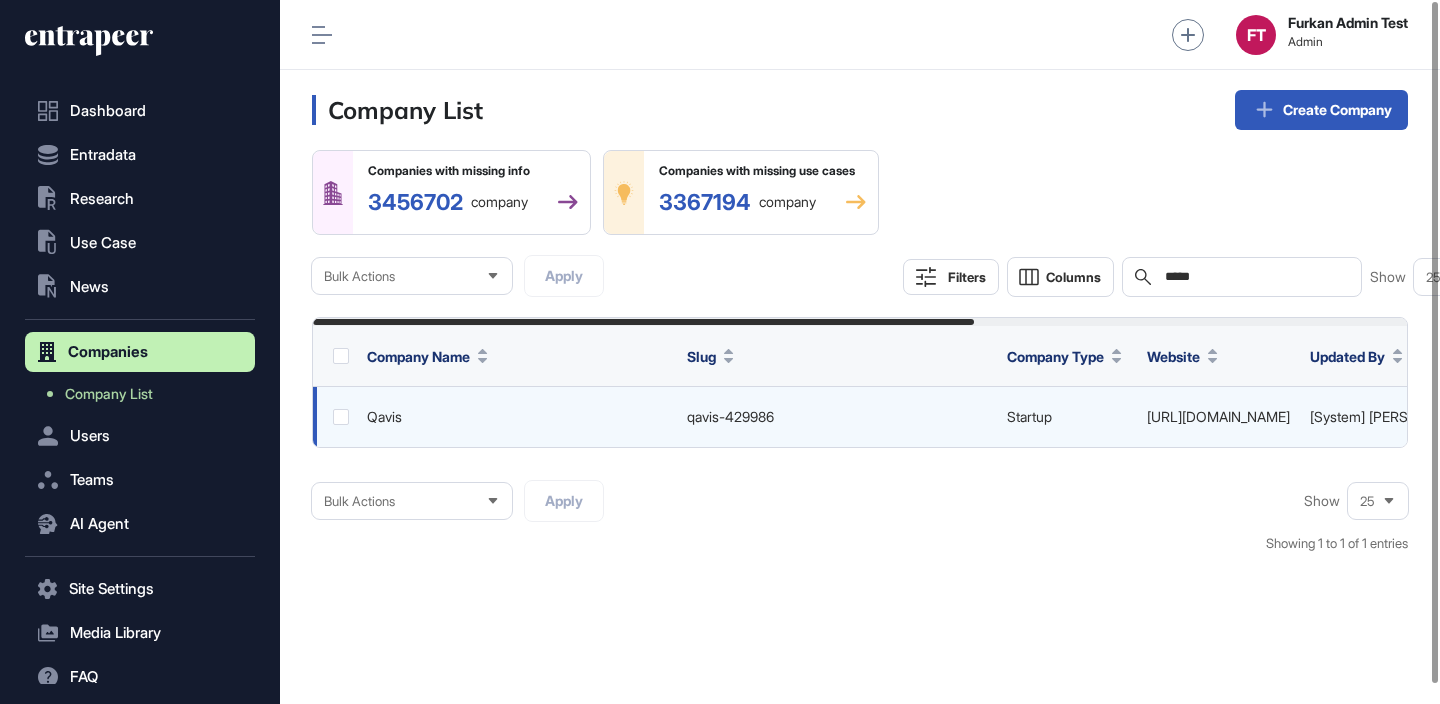 click on "https://www.qoordinate.tech" 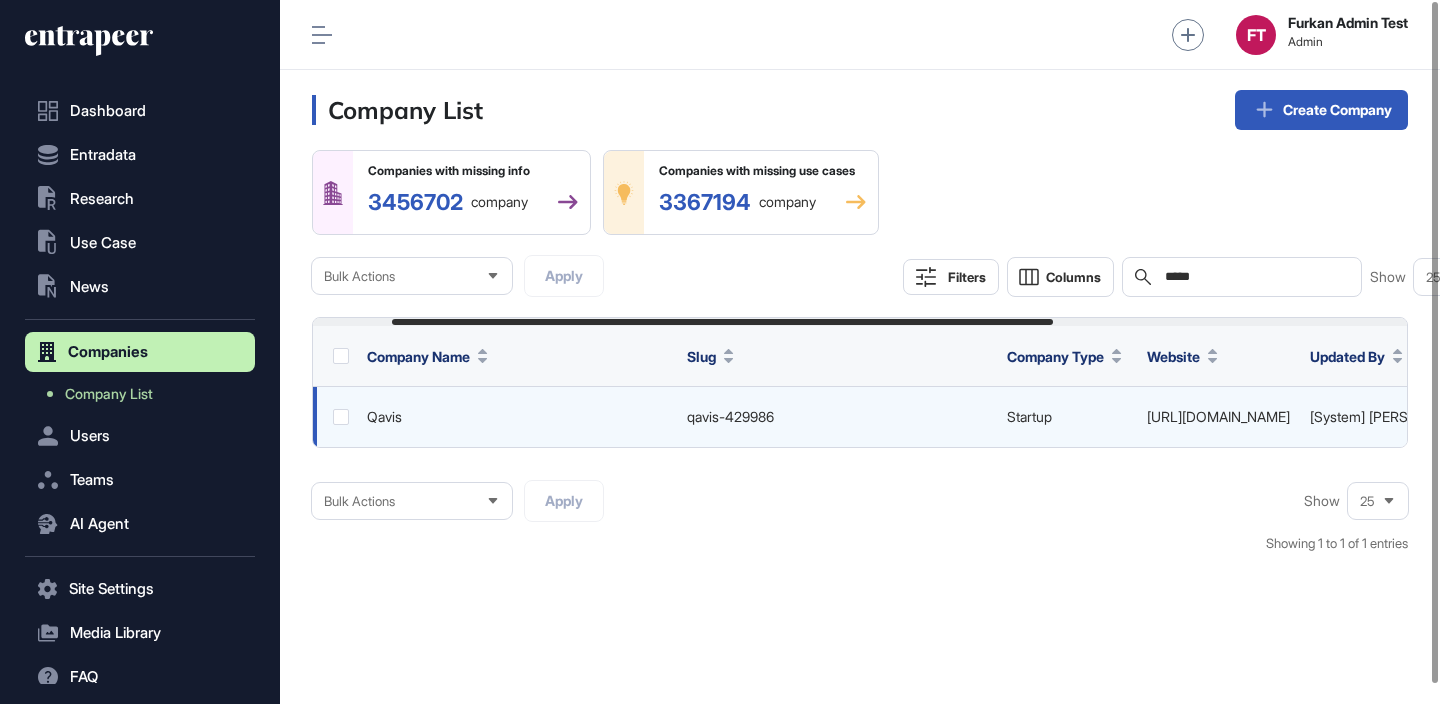 scroll, scrollTop: 0, scrollLeft: 716, axis: horizontal 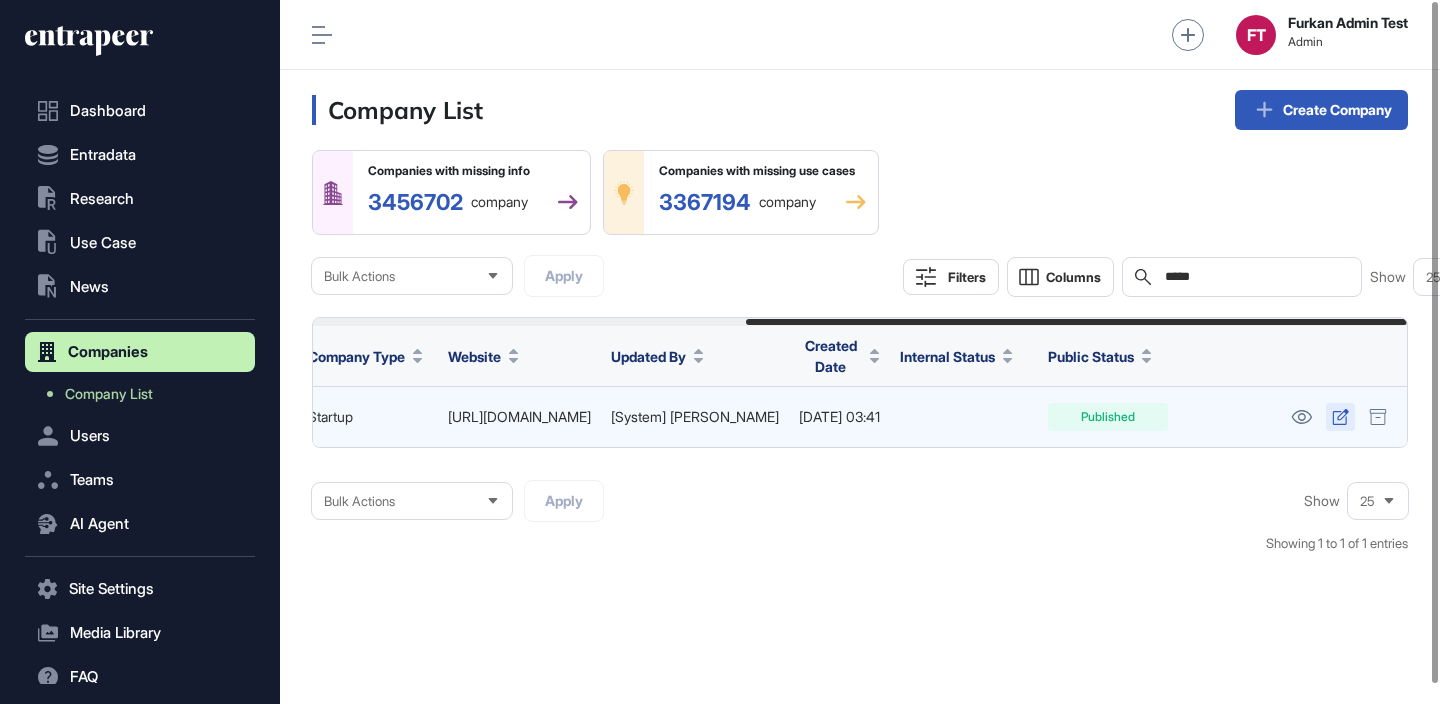 click 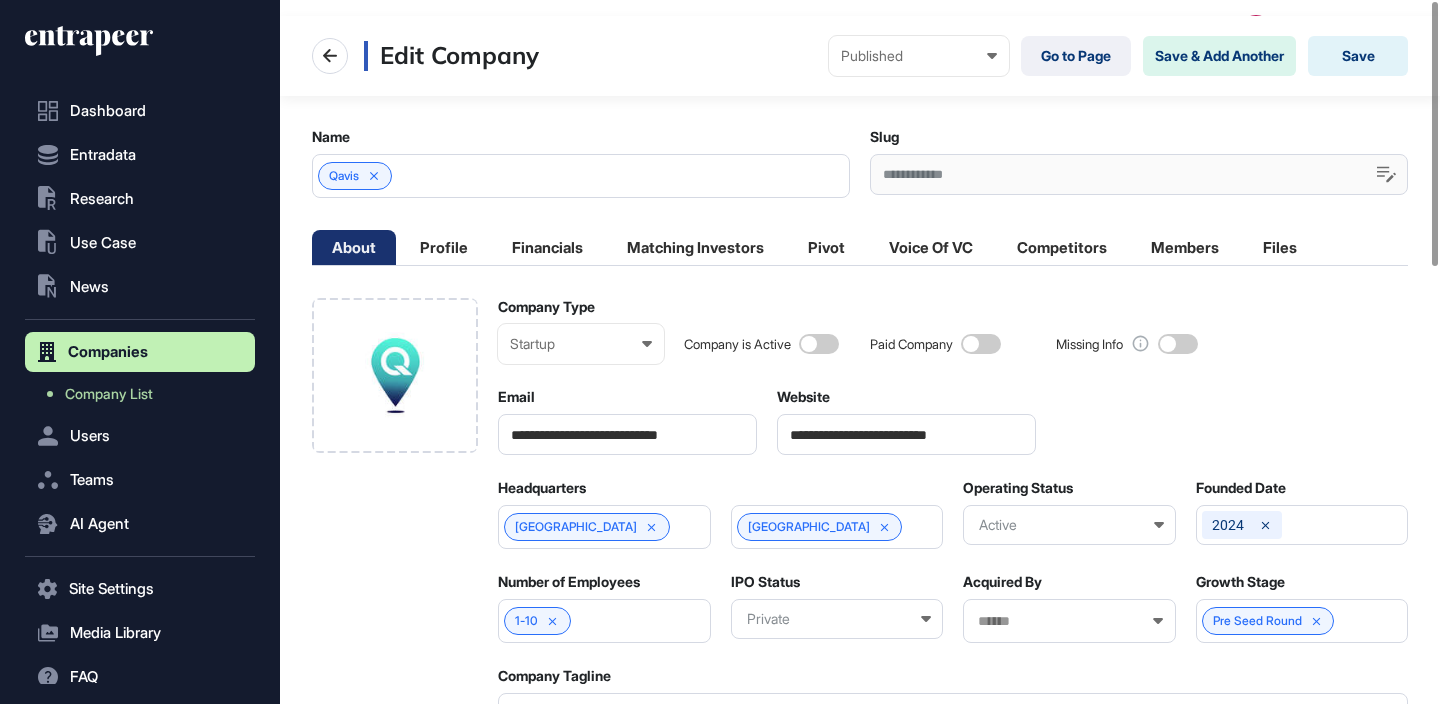 scroll, scrollTop: 0, scrollLeft: 0, axis: both 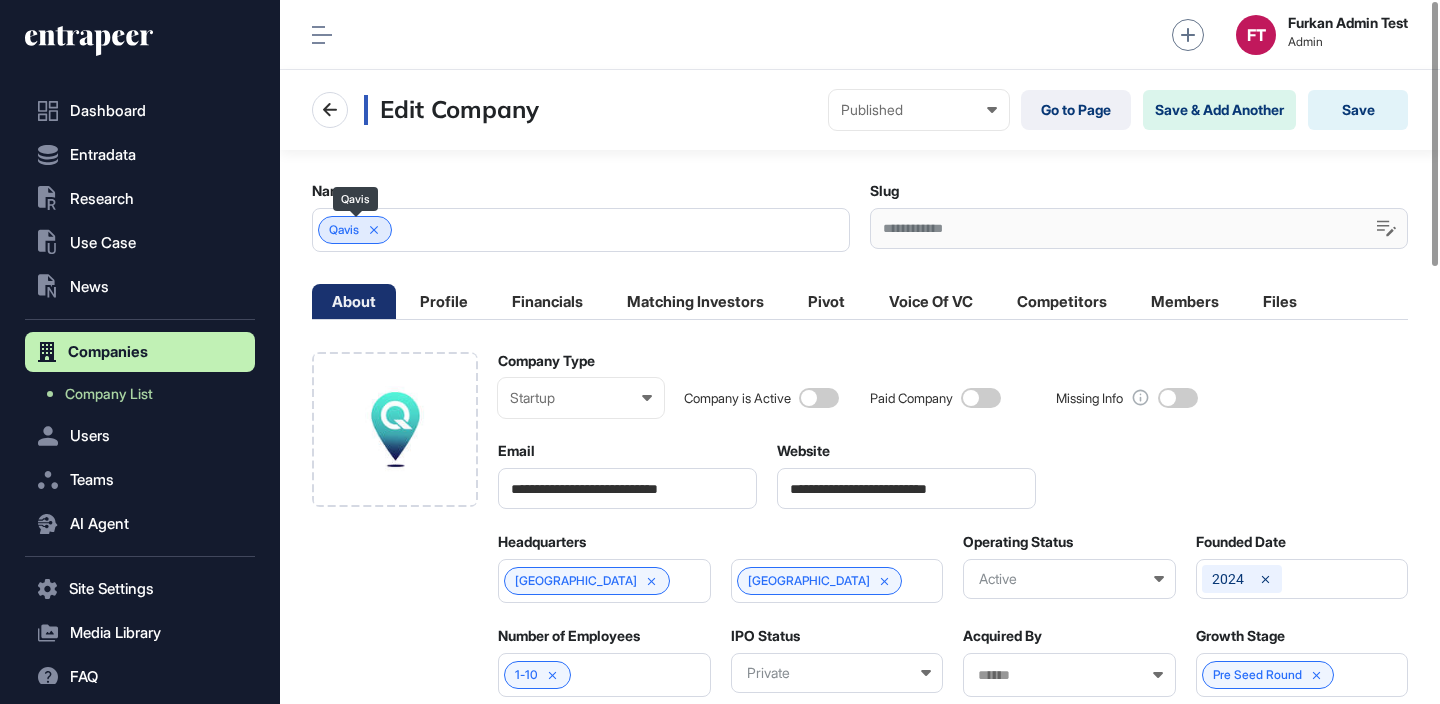 click 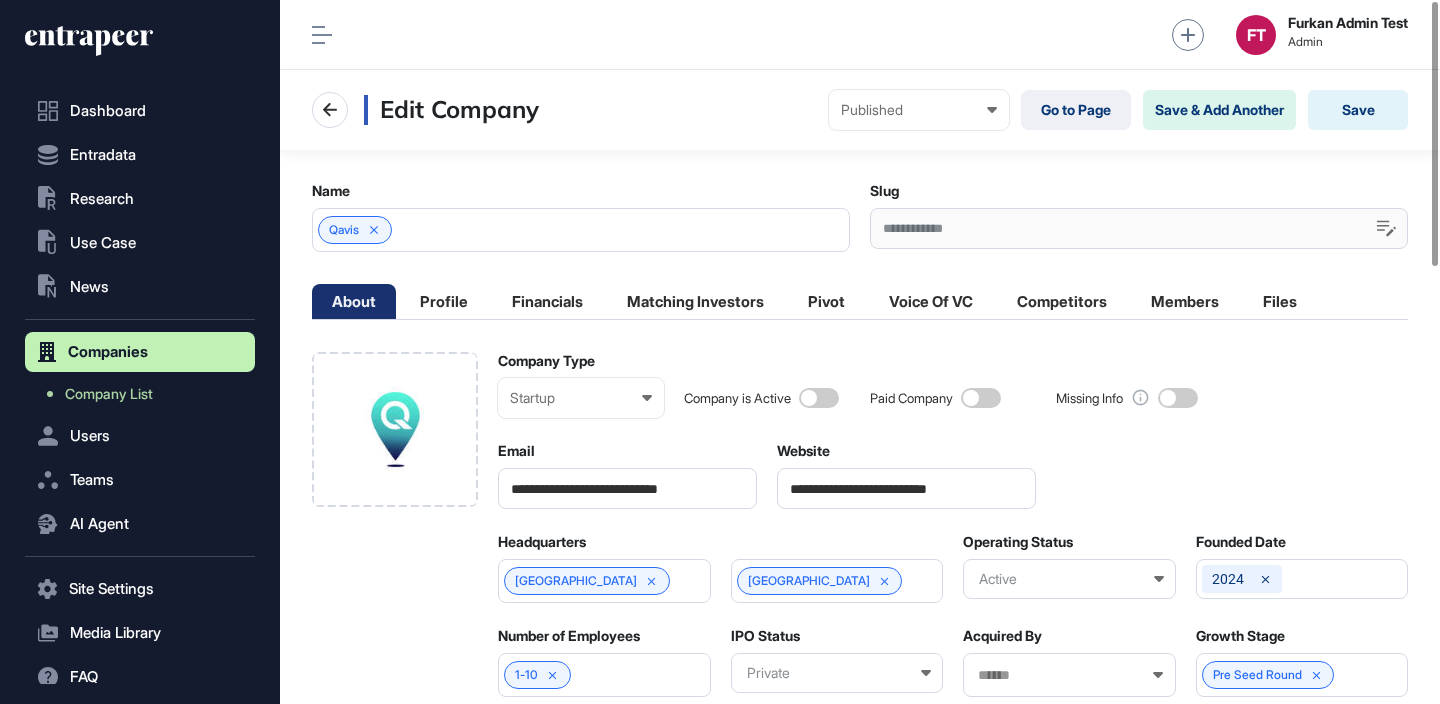 click on "Qavis" at bounding box center (581, 230) 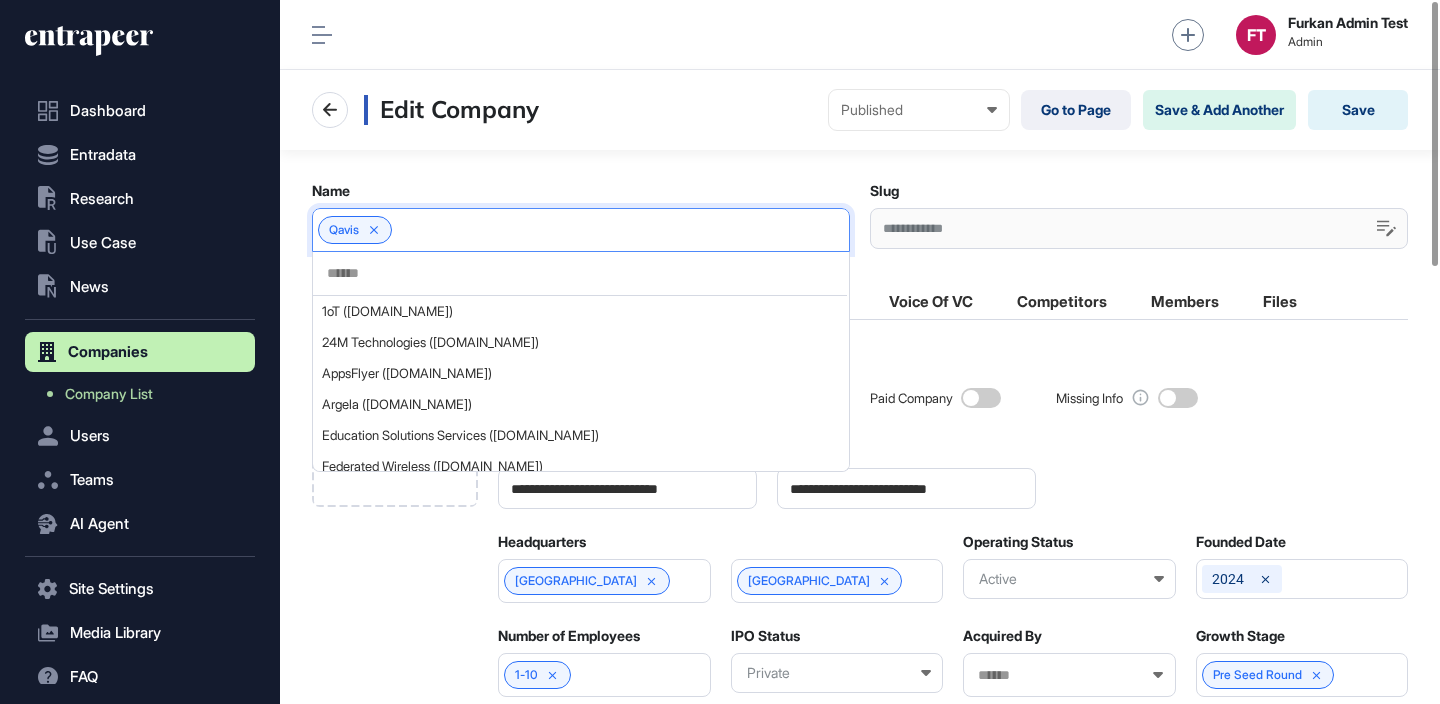 click at bounding box center (580, 273) 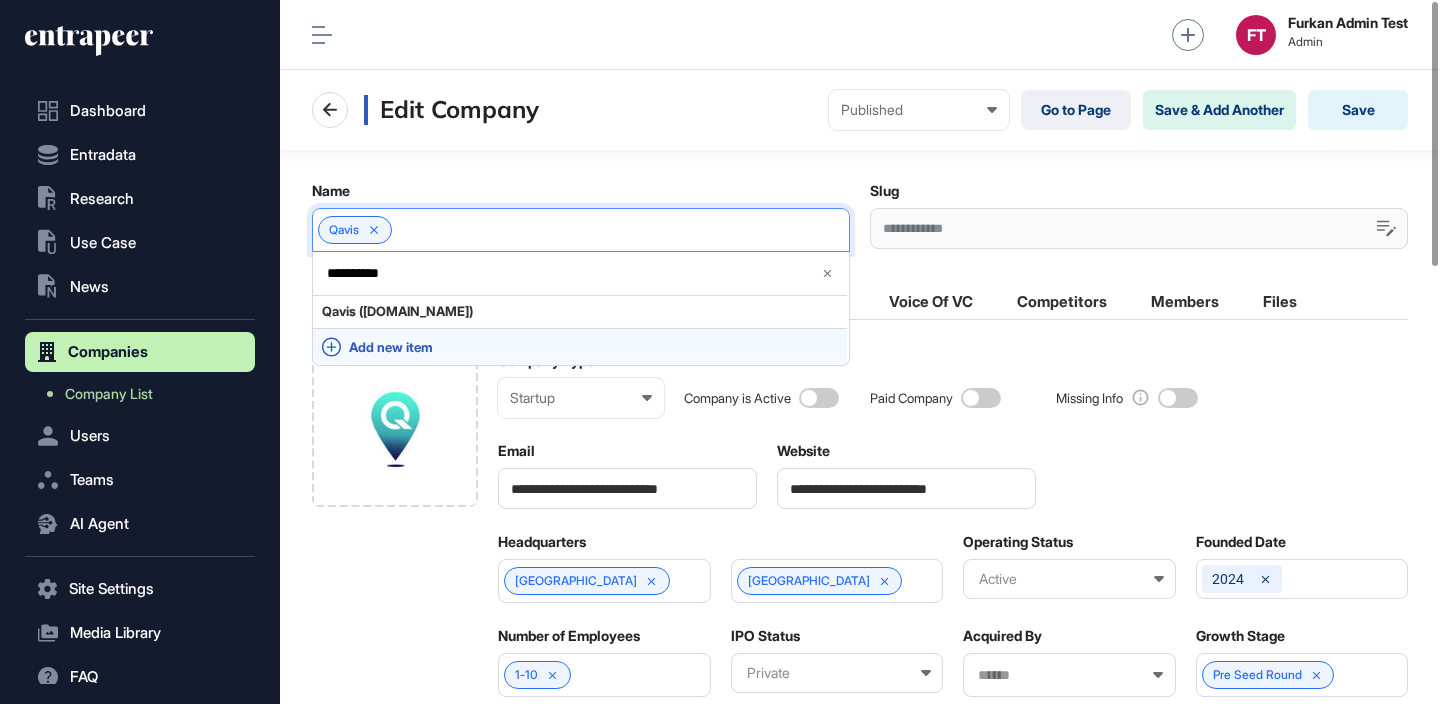 click on "Add new item" at bounding box center (593, 347) 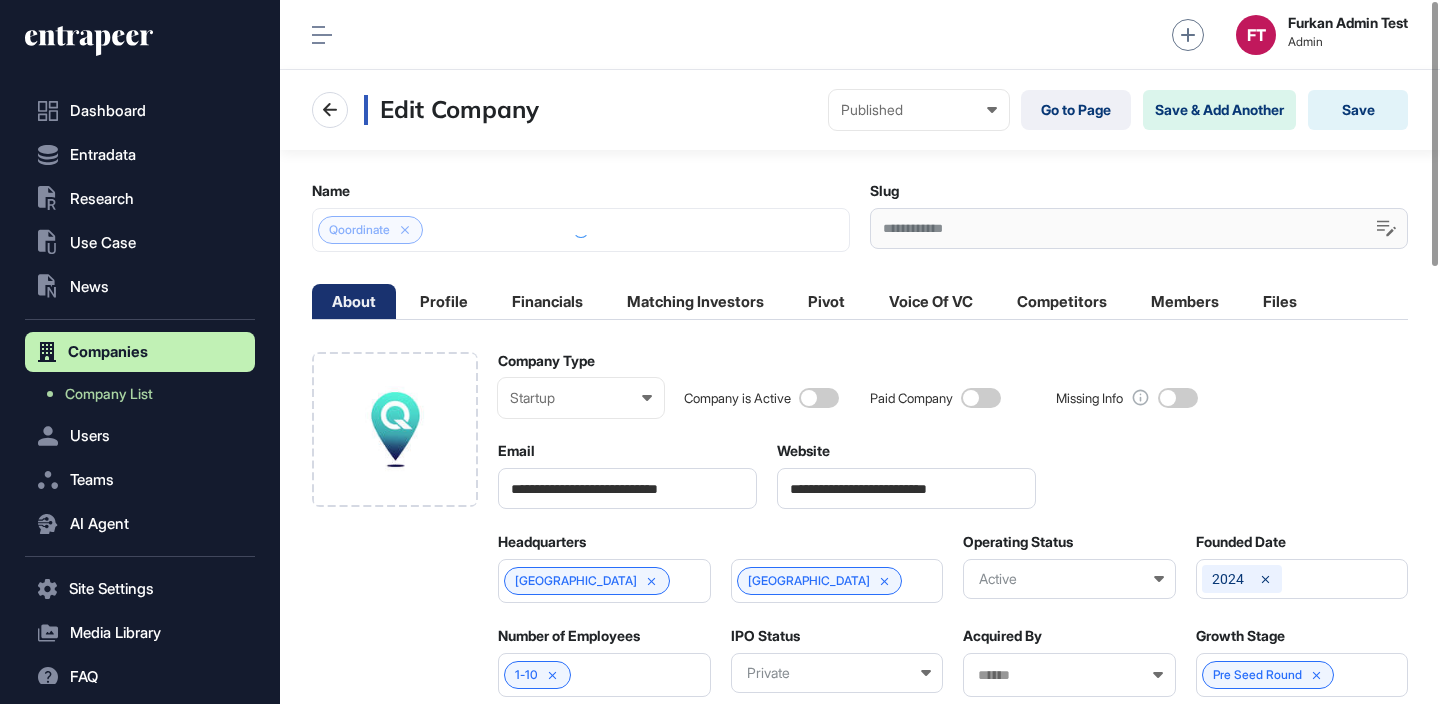 click on "Edit Company Published Draft Pending Review Published Private Go to Page Save & Add Another Save" at bounding box center [860, 110] 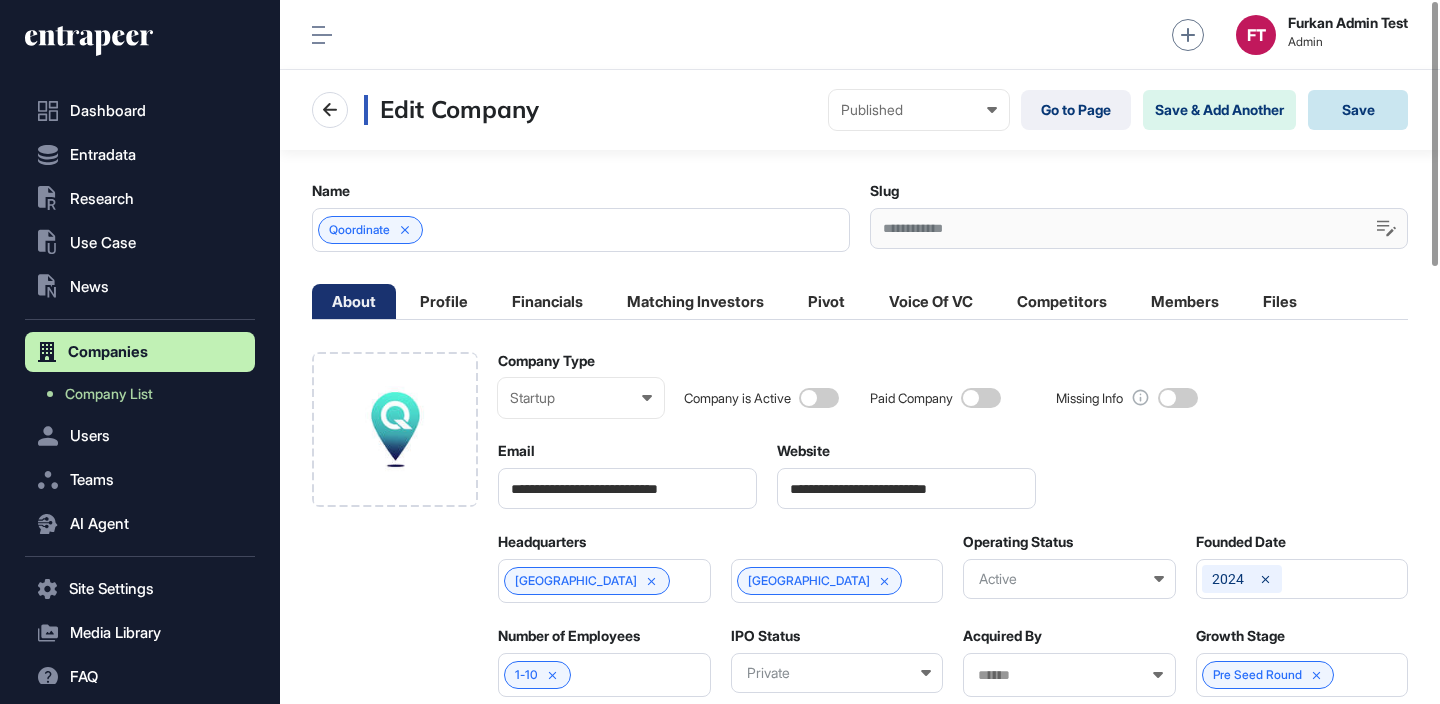 click on "Save" at bounding box center (1358, 110) 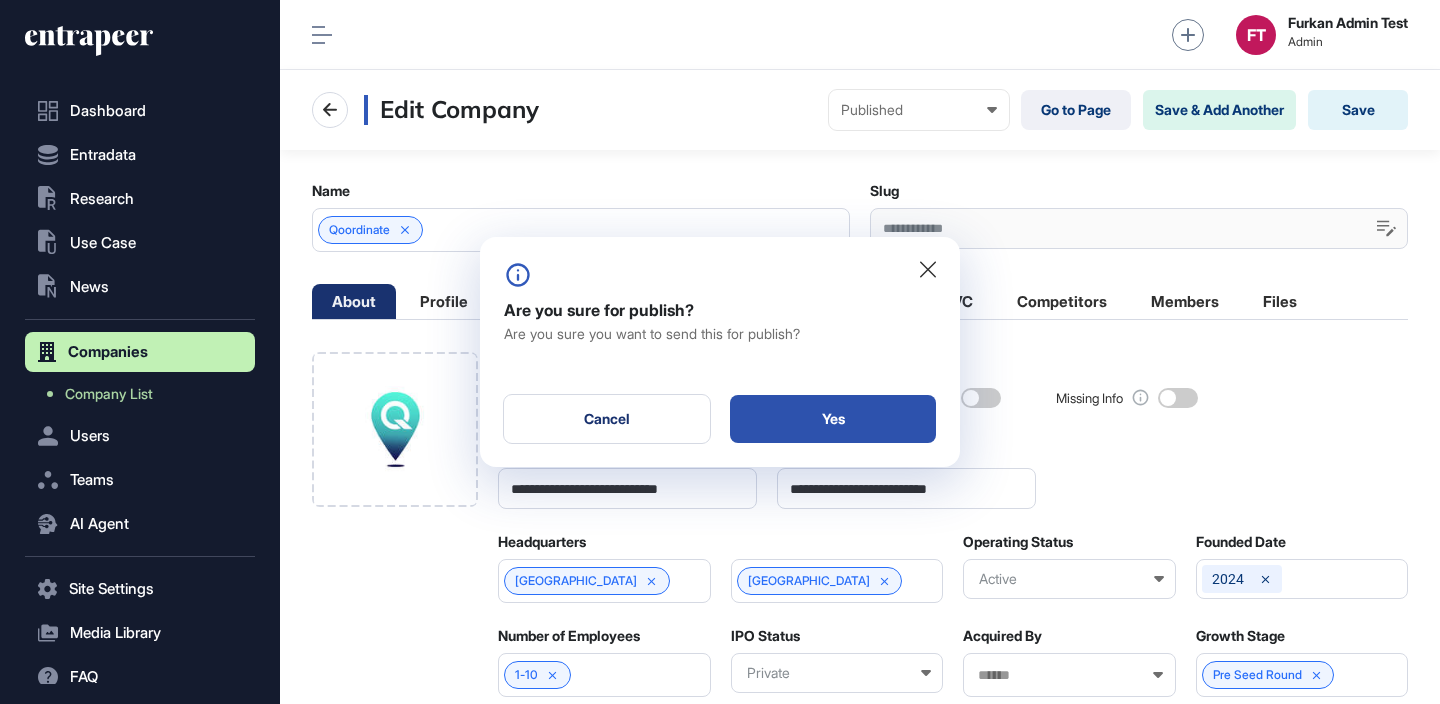 click on "Yes" at bounding box center (833, 419) 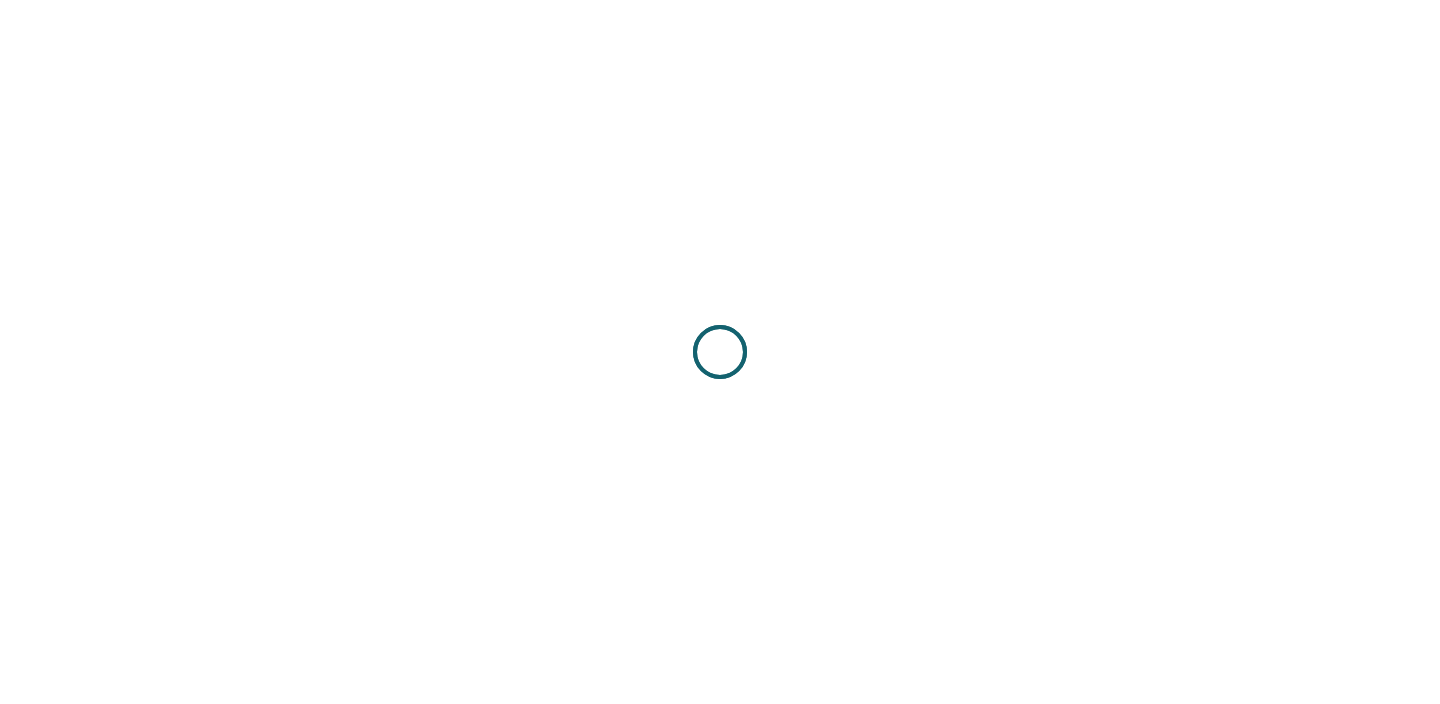 scroll, scrollTop: 0, scrollLeft: 0, axis: both 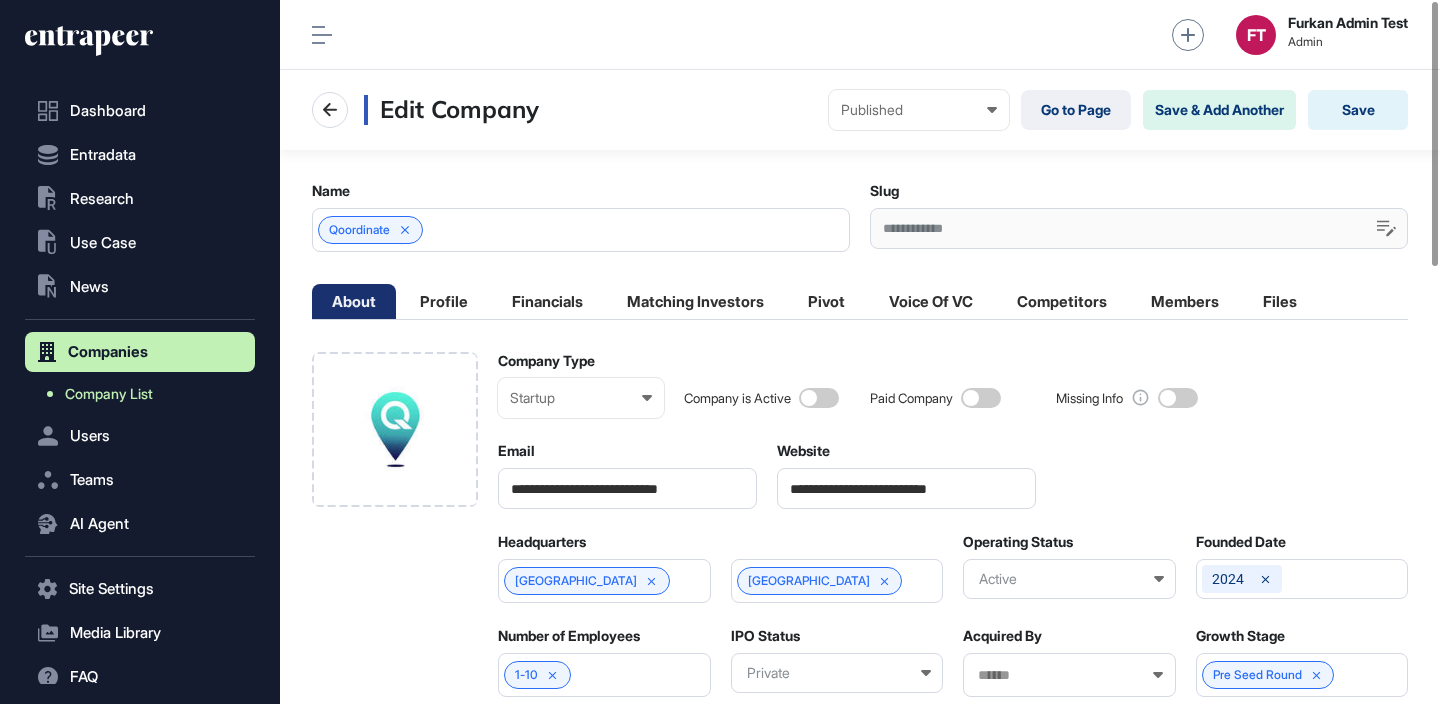 click on "Company List" at bounding box center (109, 394) 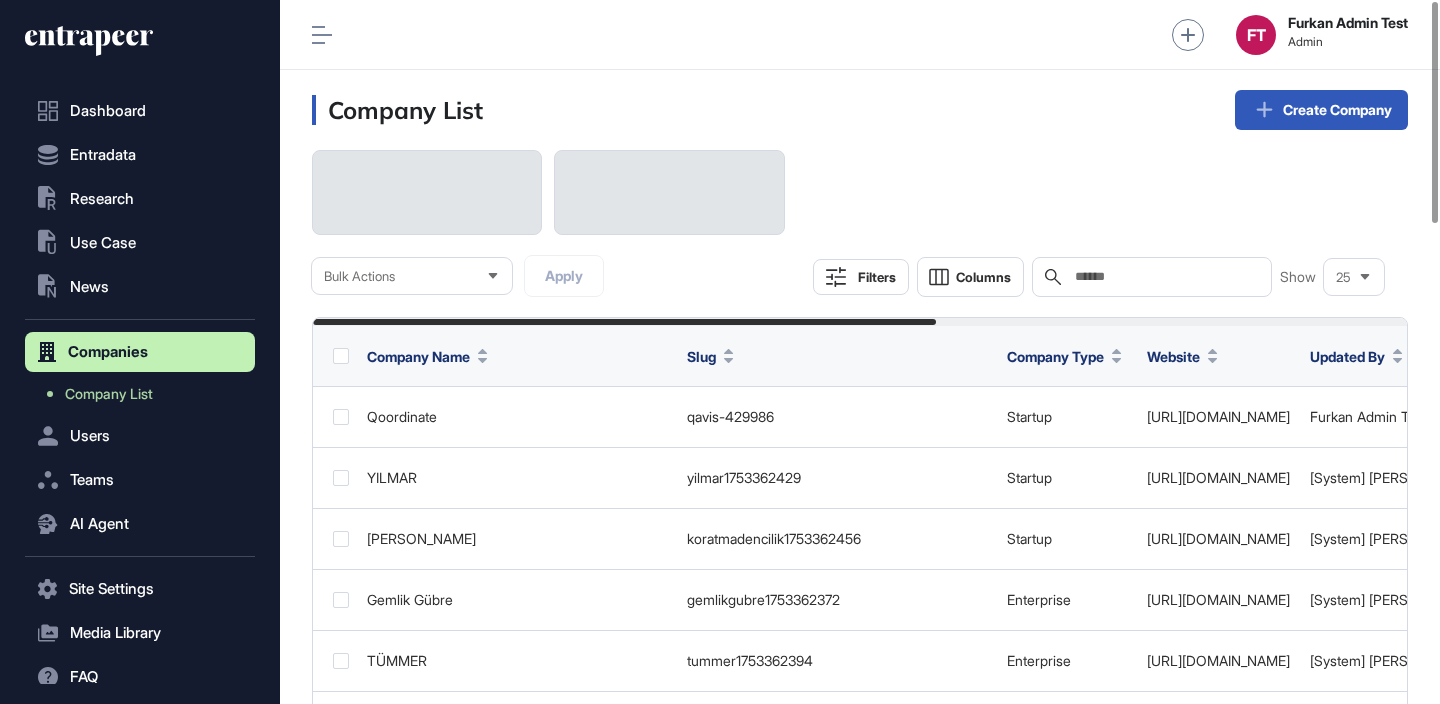 click at bounding box center (1166, 277) 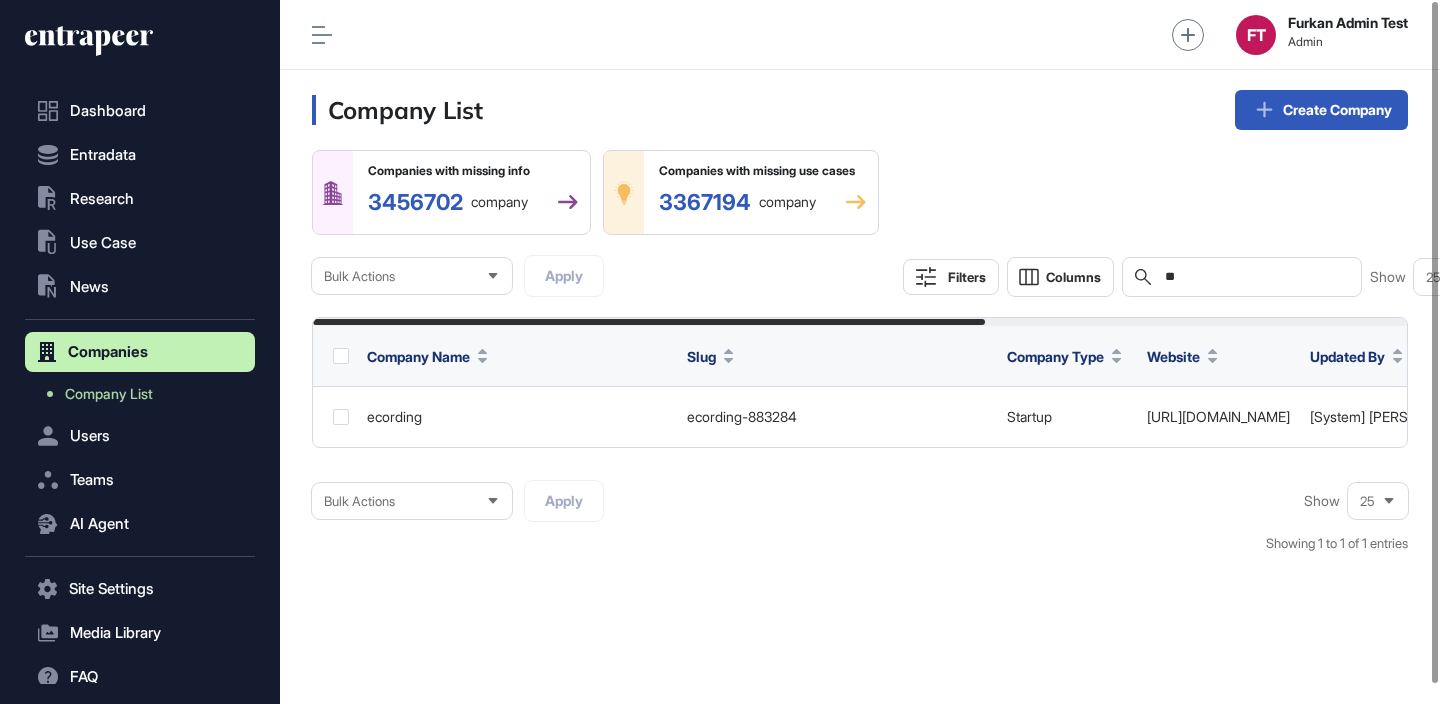 type on "***" 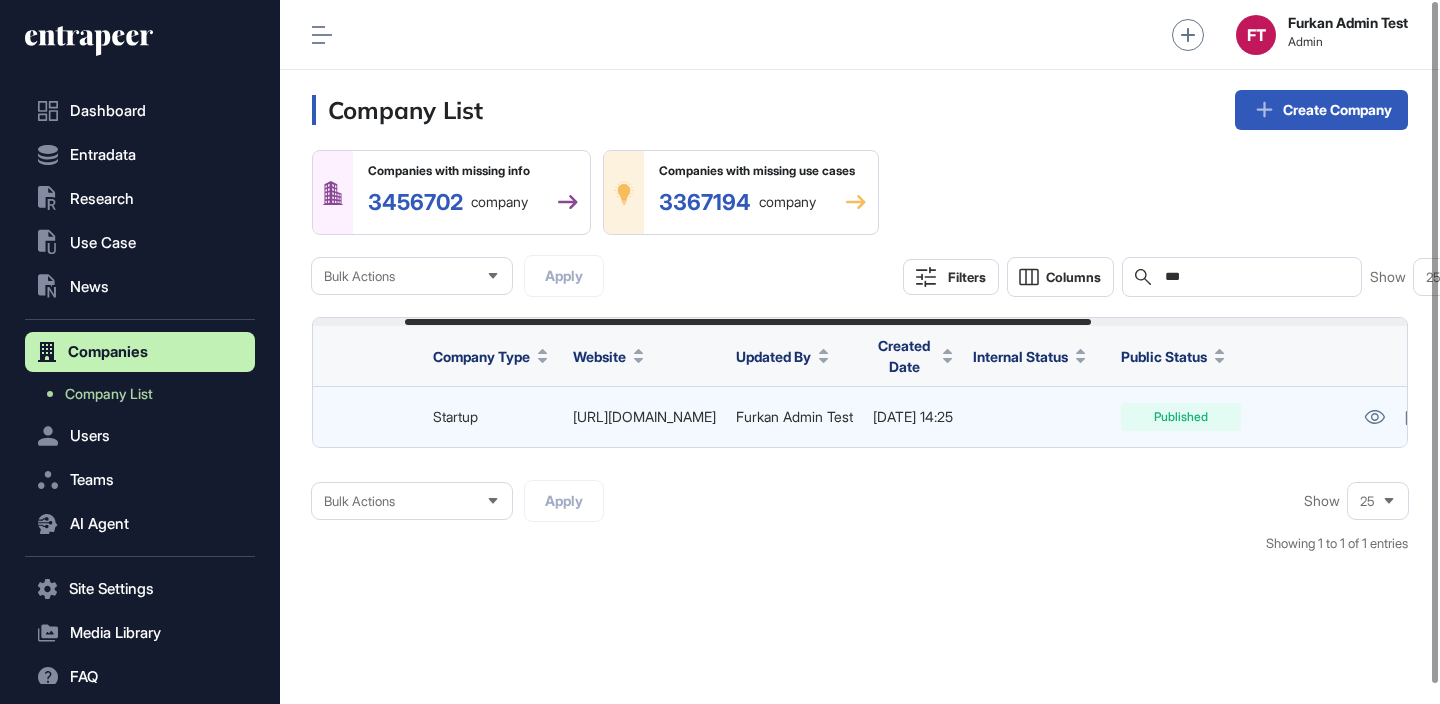 scroll, scrollTop: 0, scrollLeft: 649, axis: horizontal 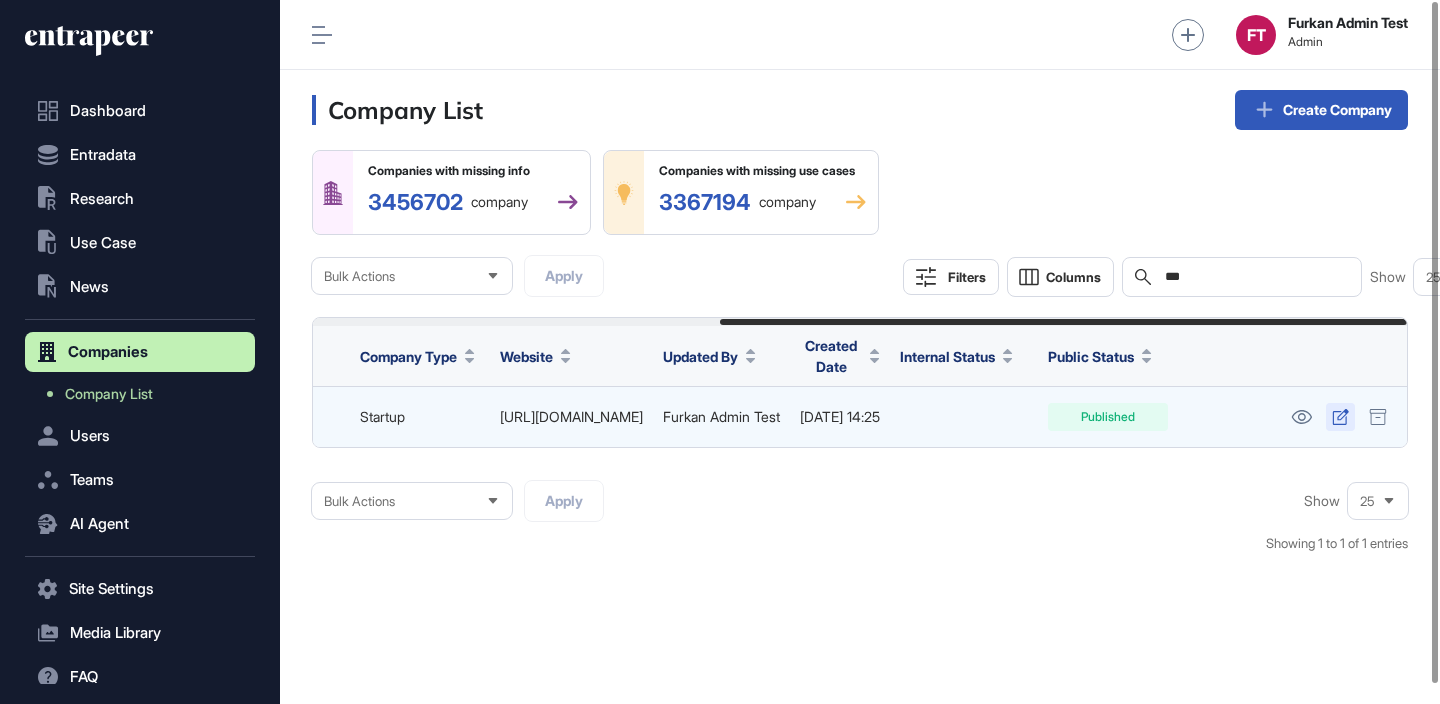 click at bounding box center [1340, 417] 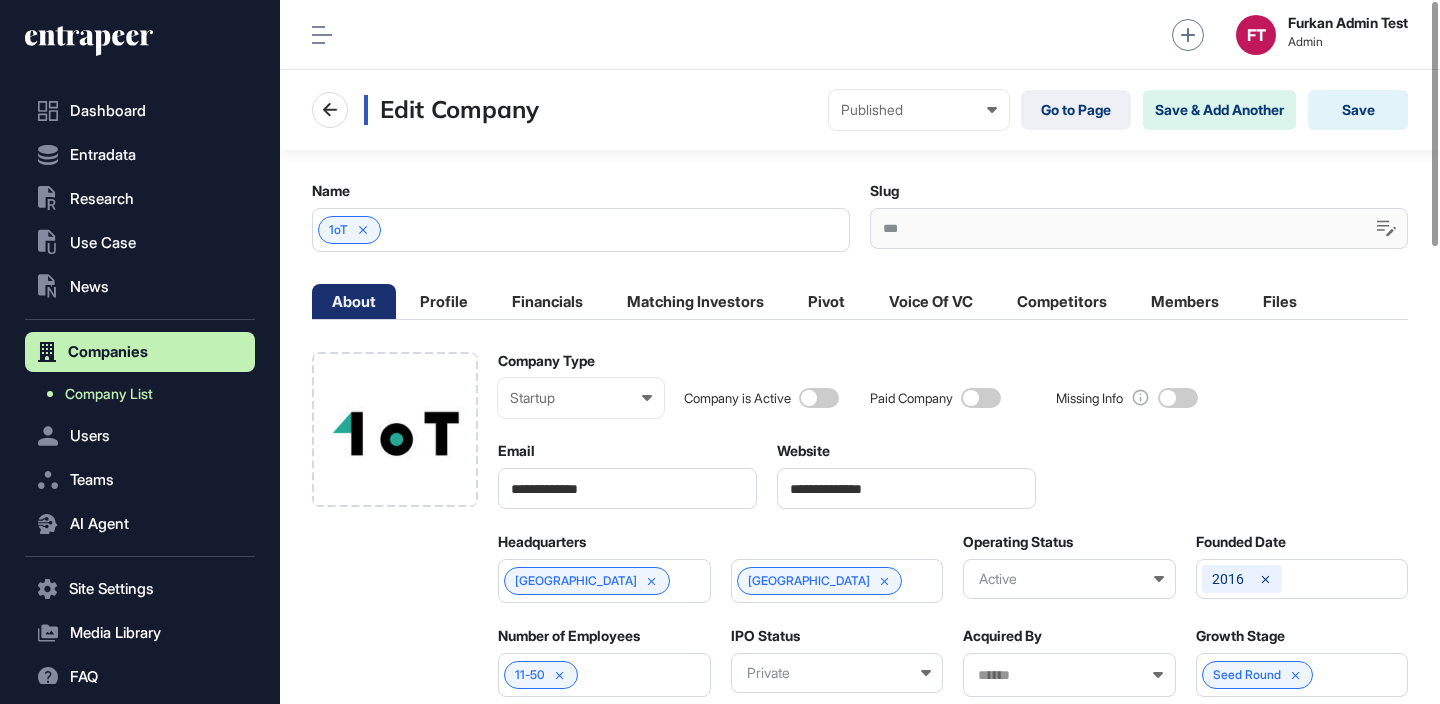 click on "Company List" at bounding box center (145, 394) 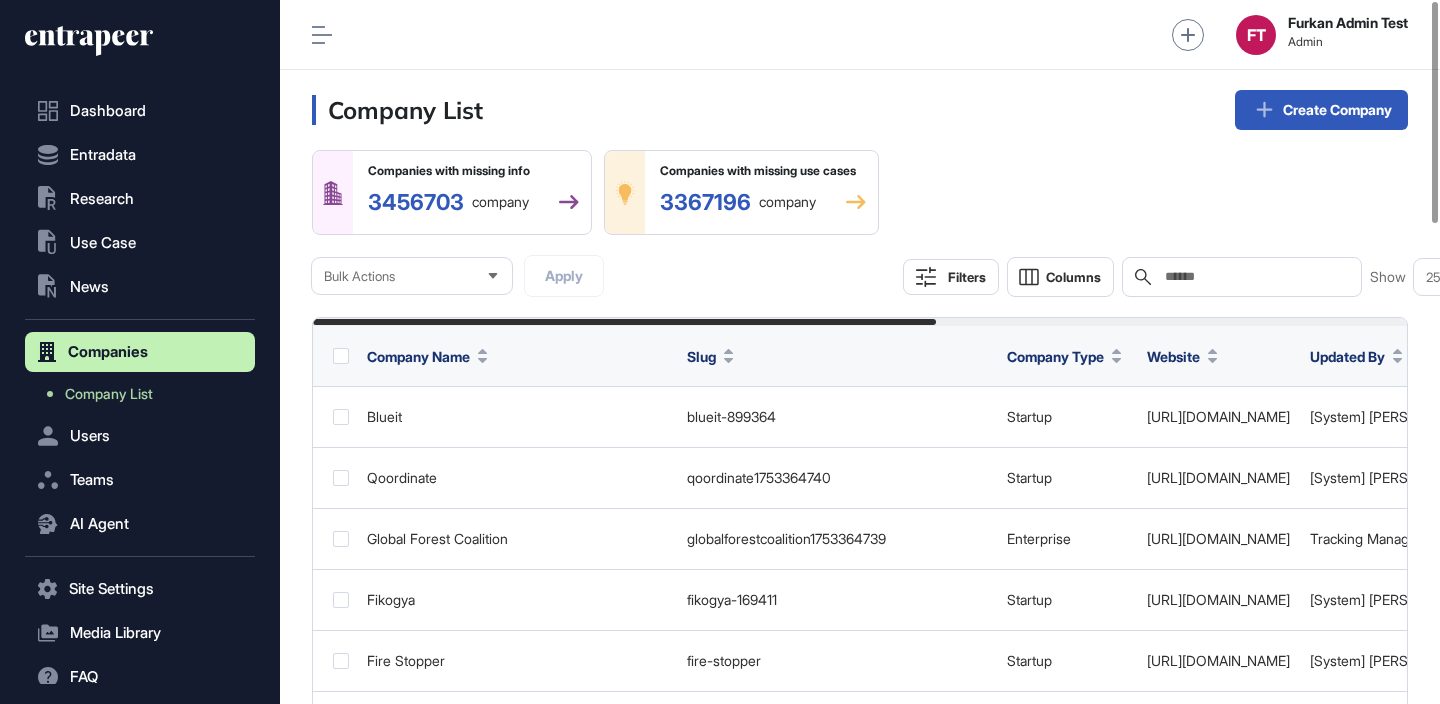 click on "Search" 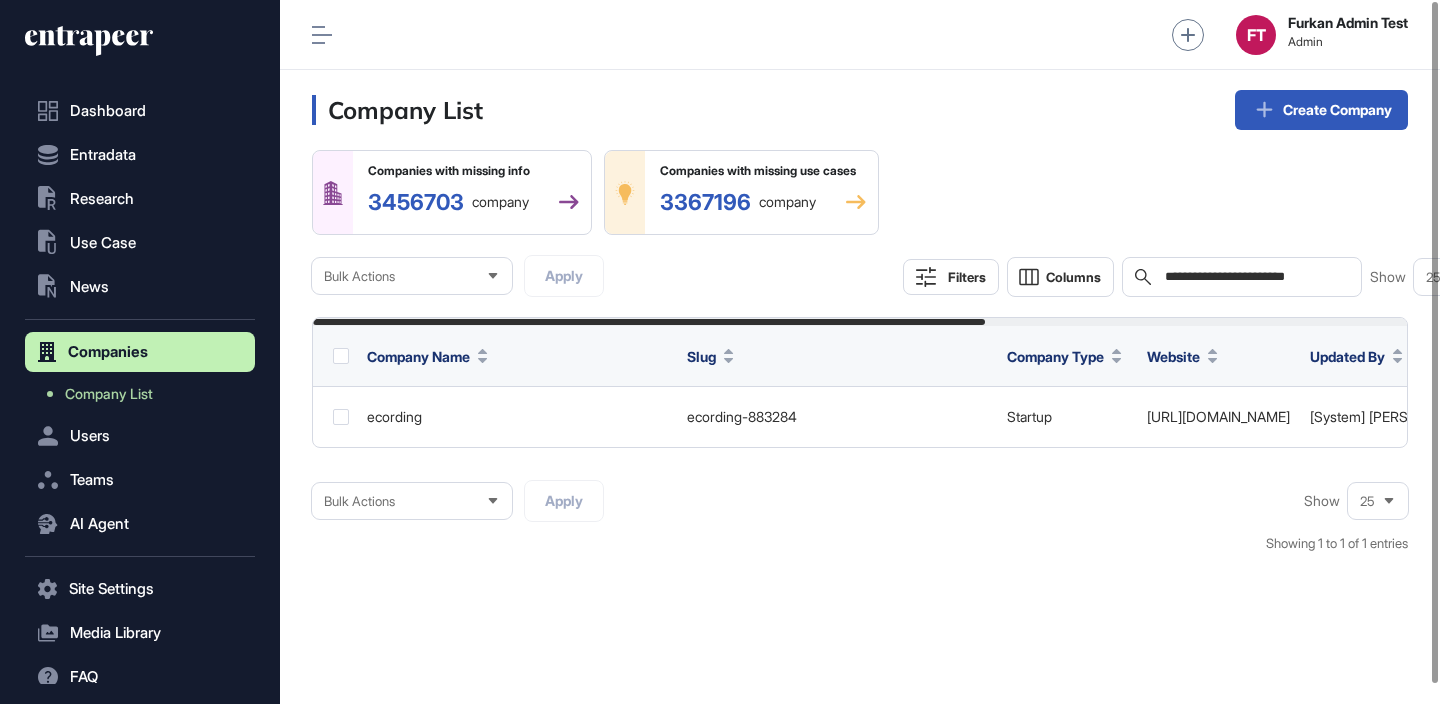 type on "**********" 